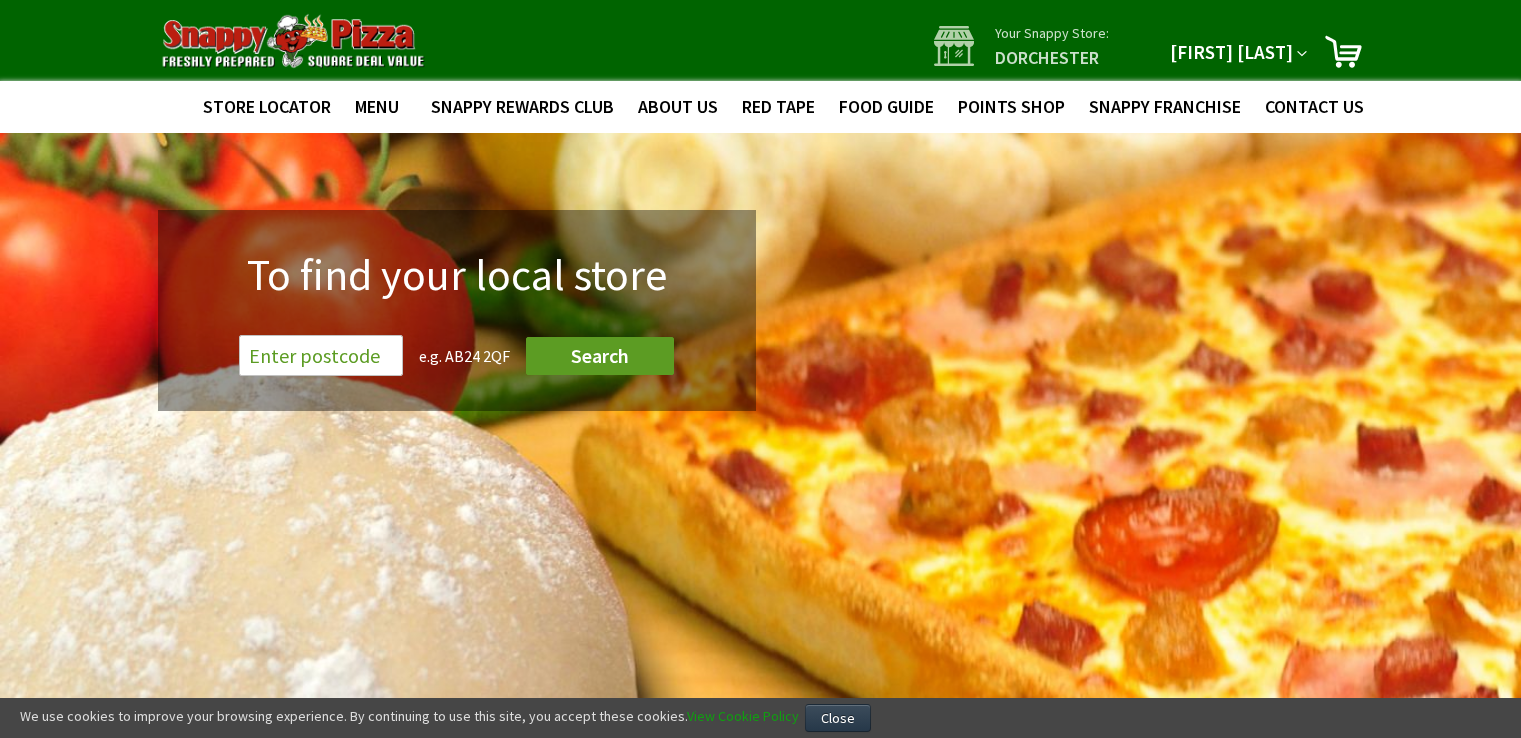 scroll, scrollTop: 0, scrollLeft: 0, axis: both 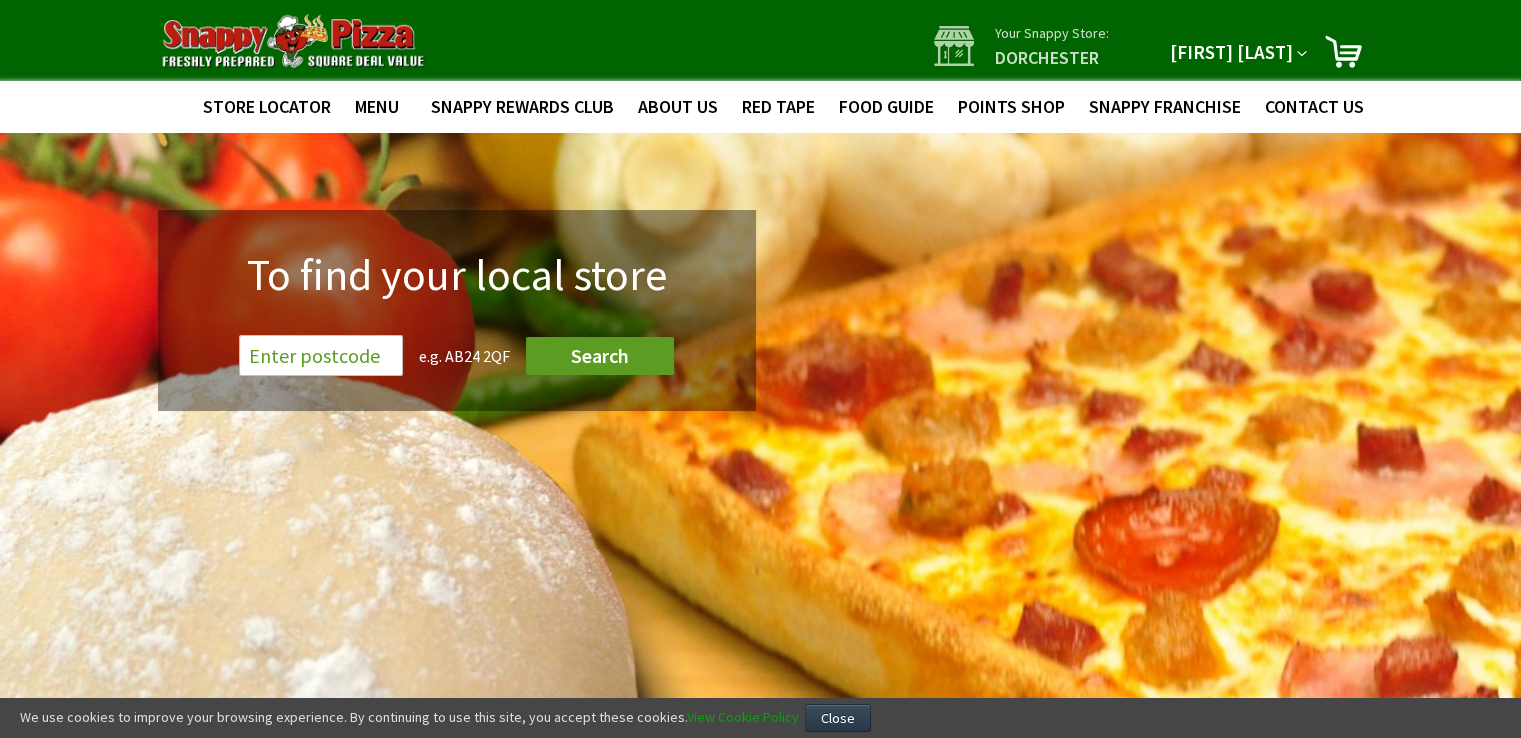type on "[EMAIL]" 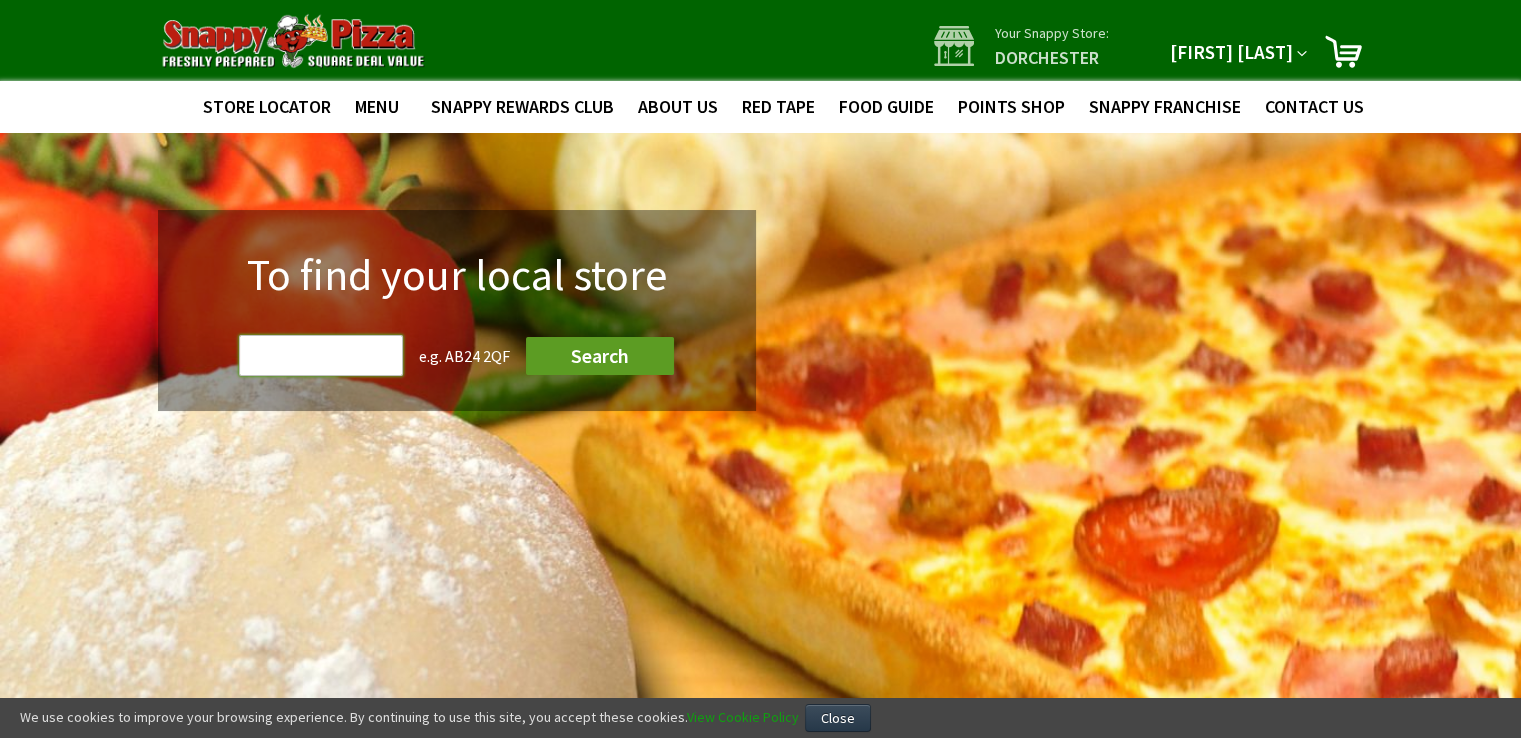 click at bounding box center [321, 355] 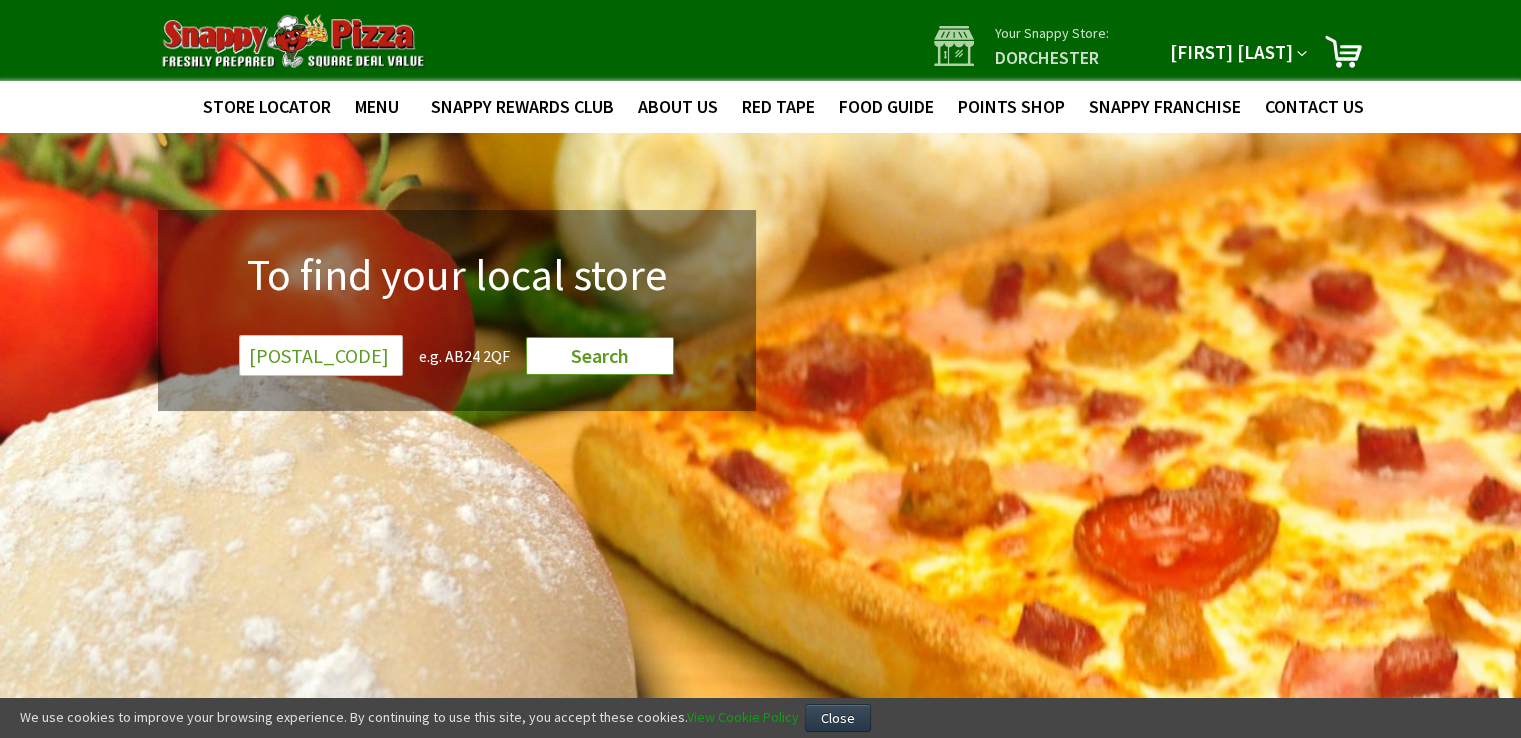 click on "Search" at bounding box center (600, 355) 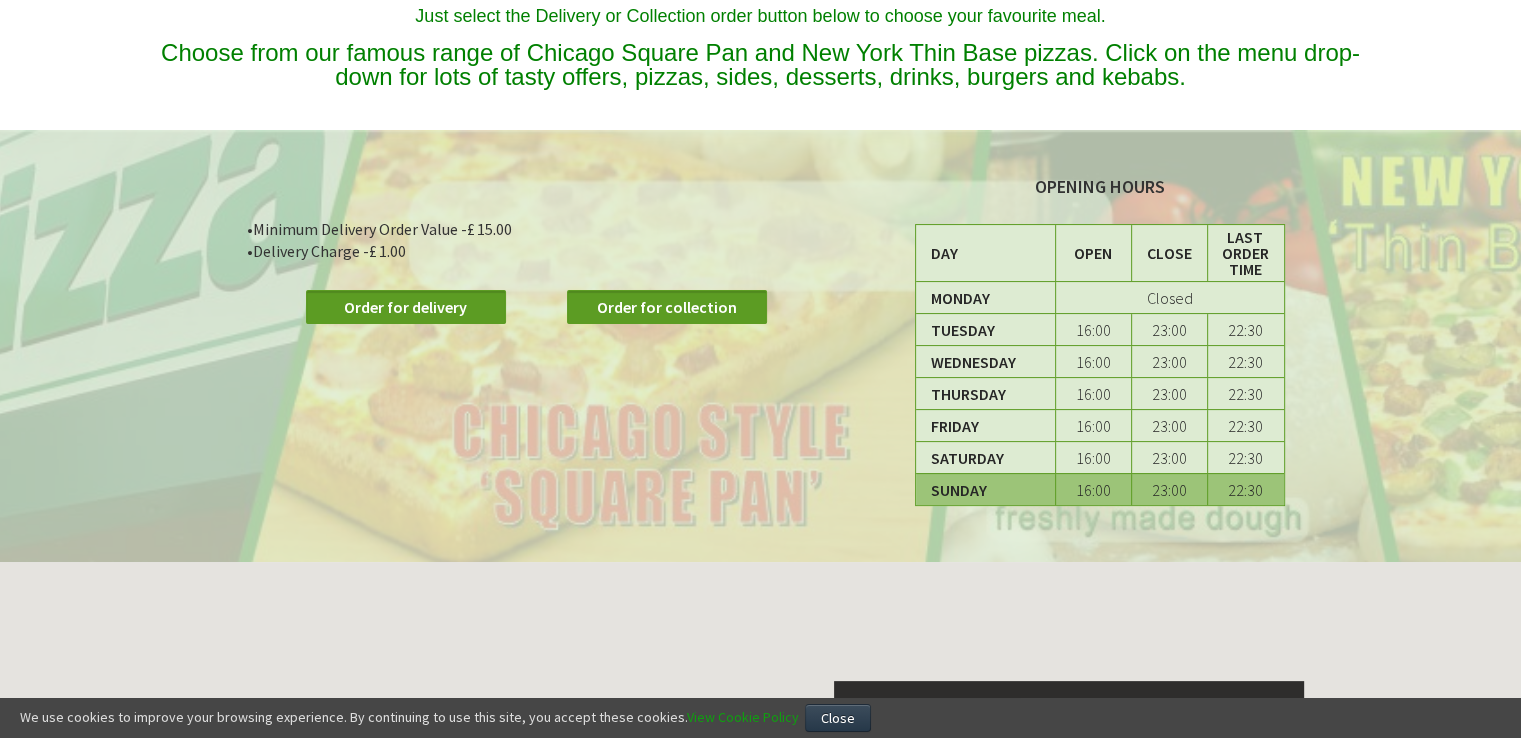 scroll, scrollTop: 0, scrollLeft: 0, axis: both 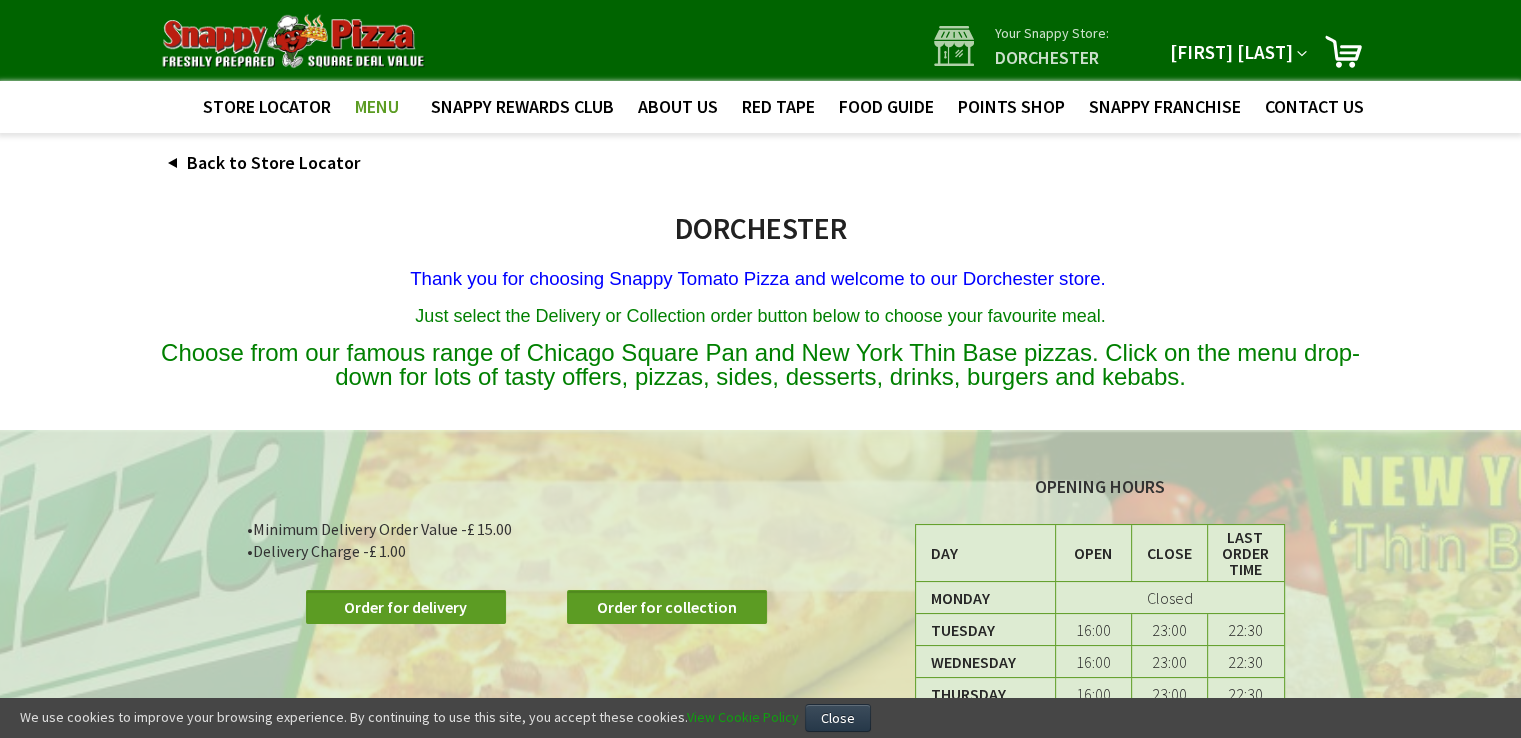 type on "[EMAIL]" 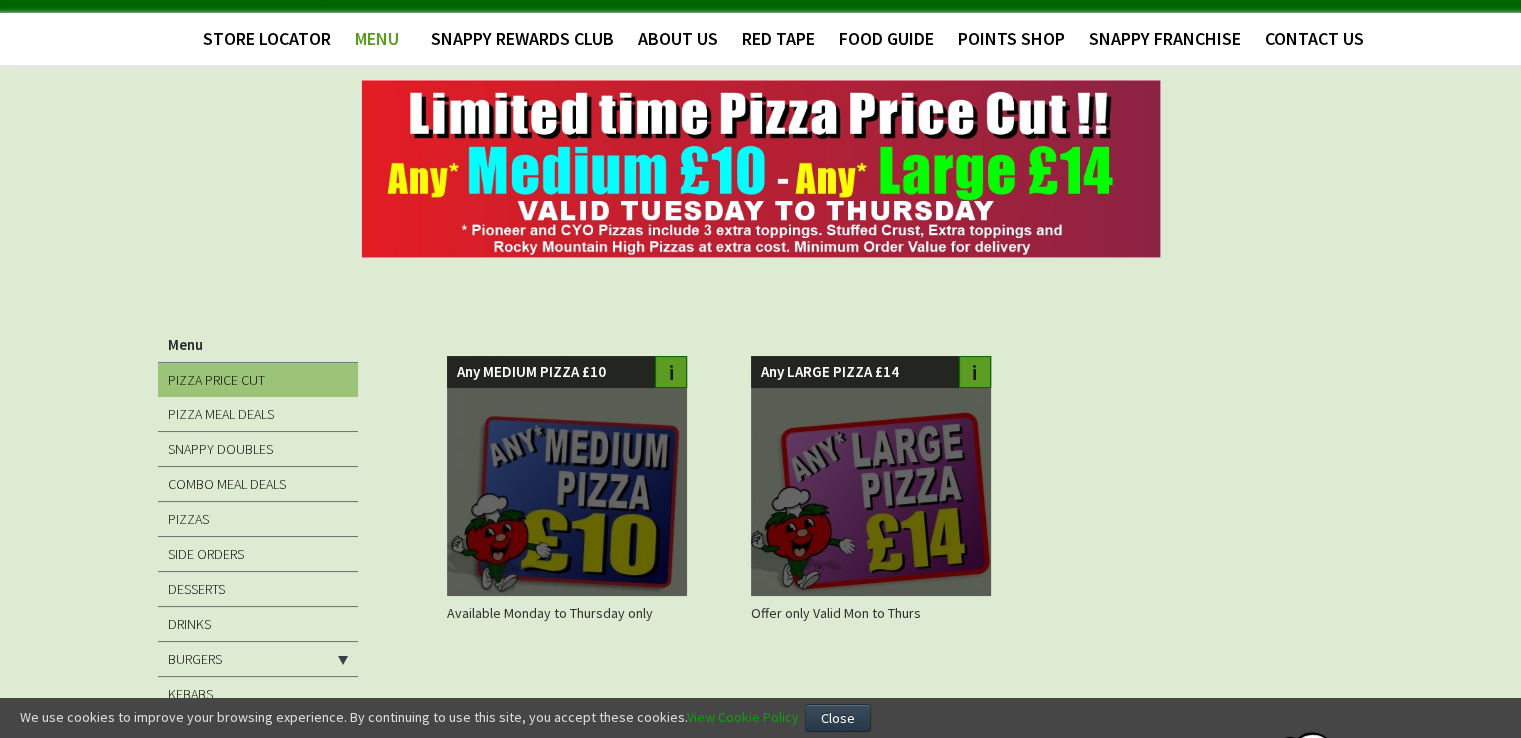 scroll, scrollTop: 186, scrollLeft: 0, axis: vertical 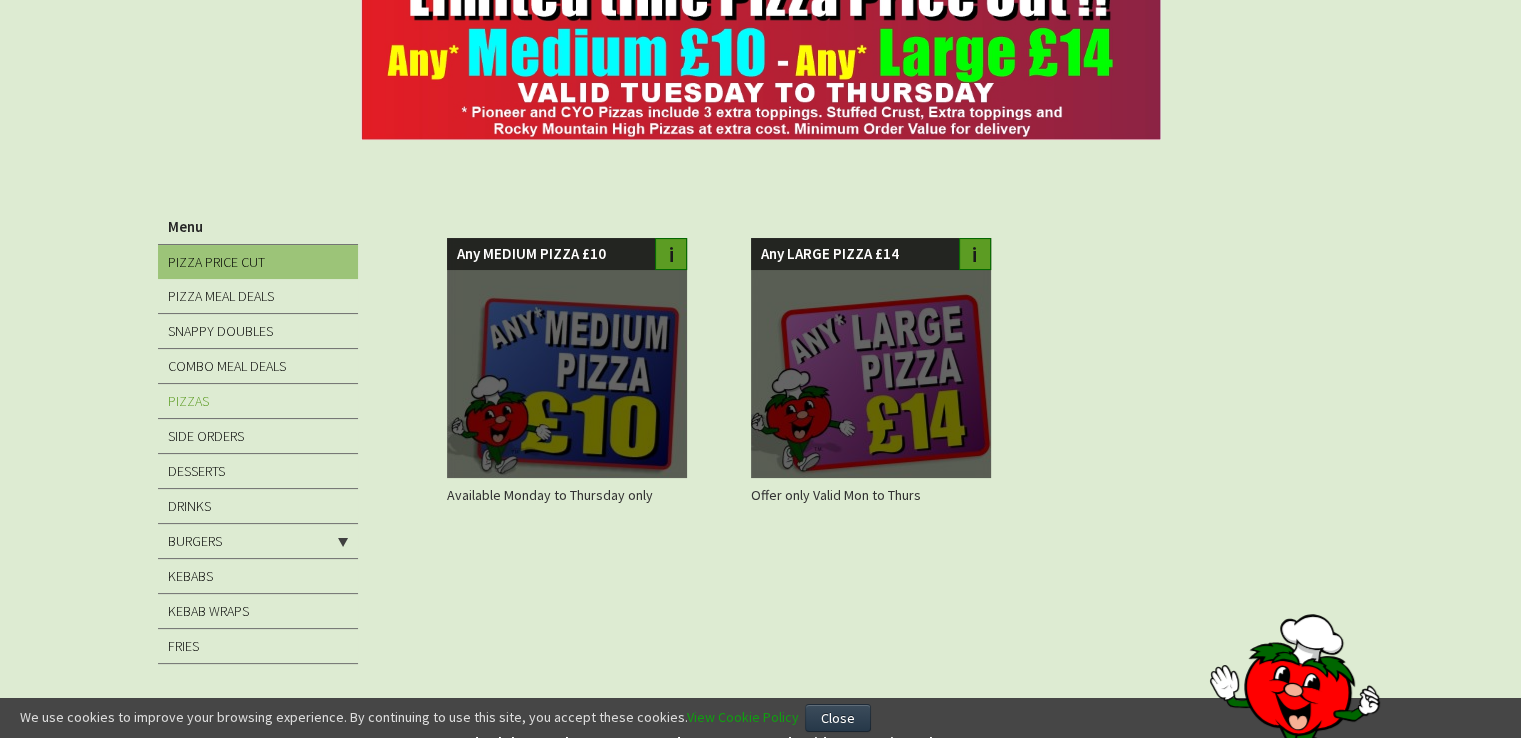 type on "[EMAIL]" 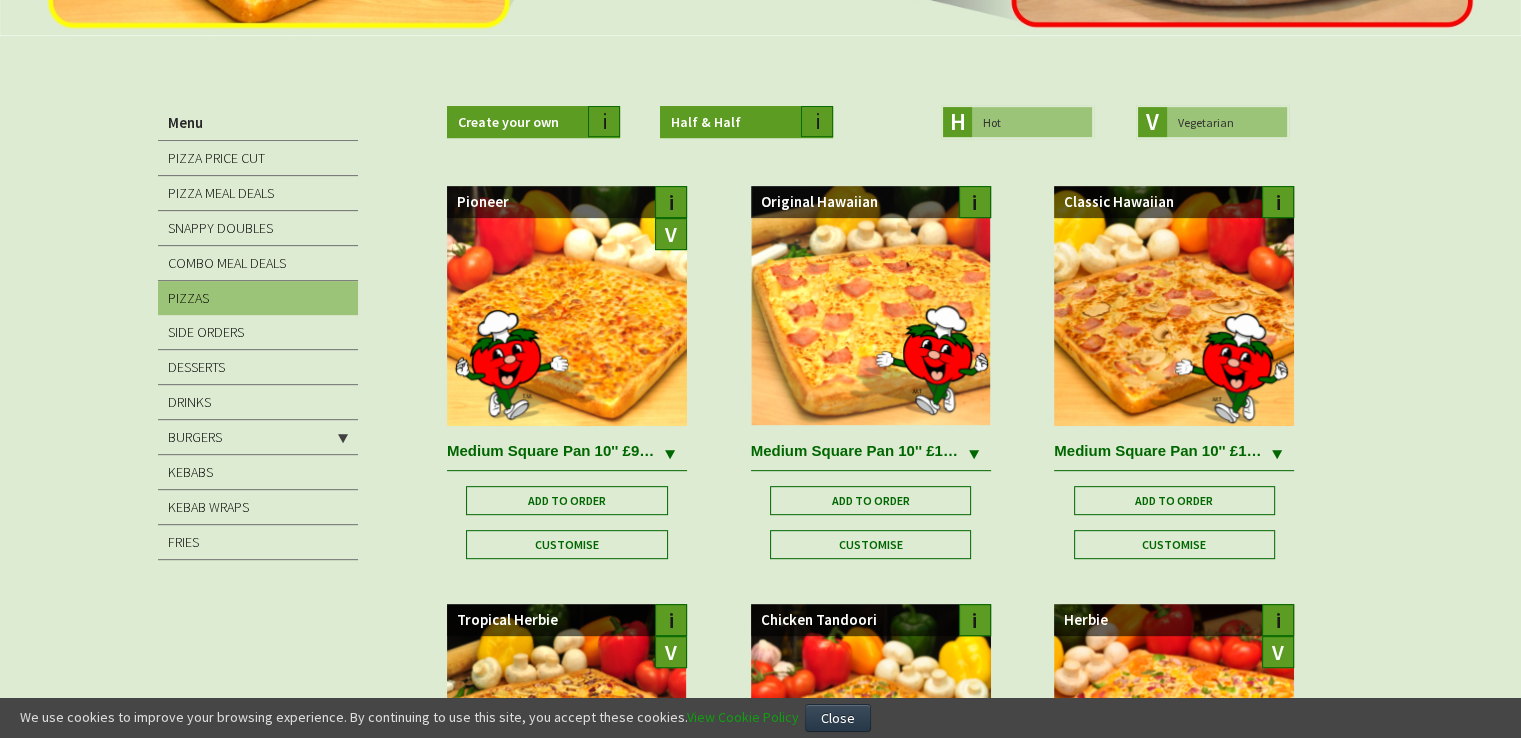 scroll, scrollTop: 843, scrollLeft: 0, axis: vertical 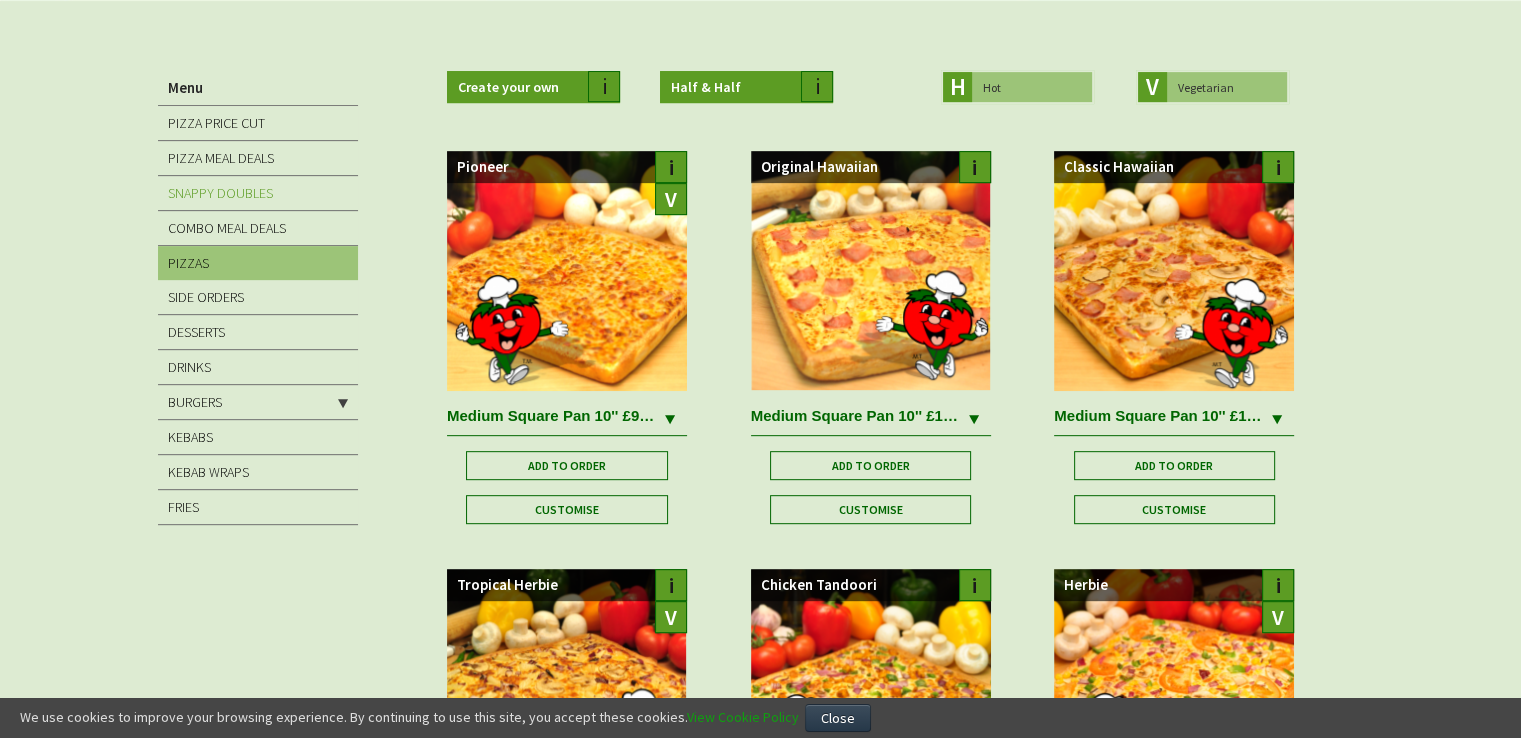 type on "[EMAIL]" 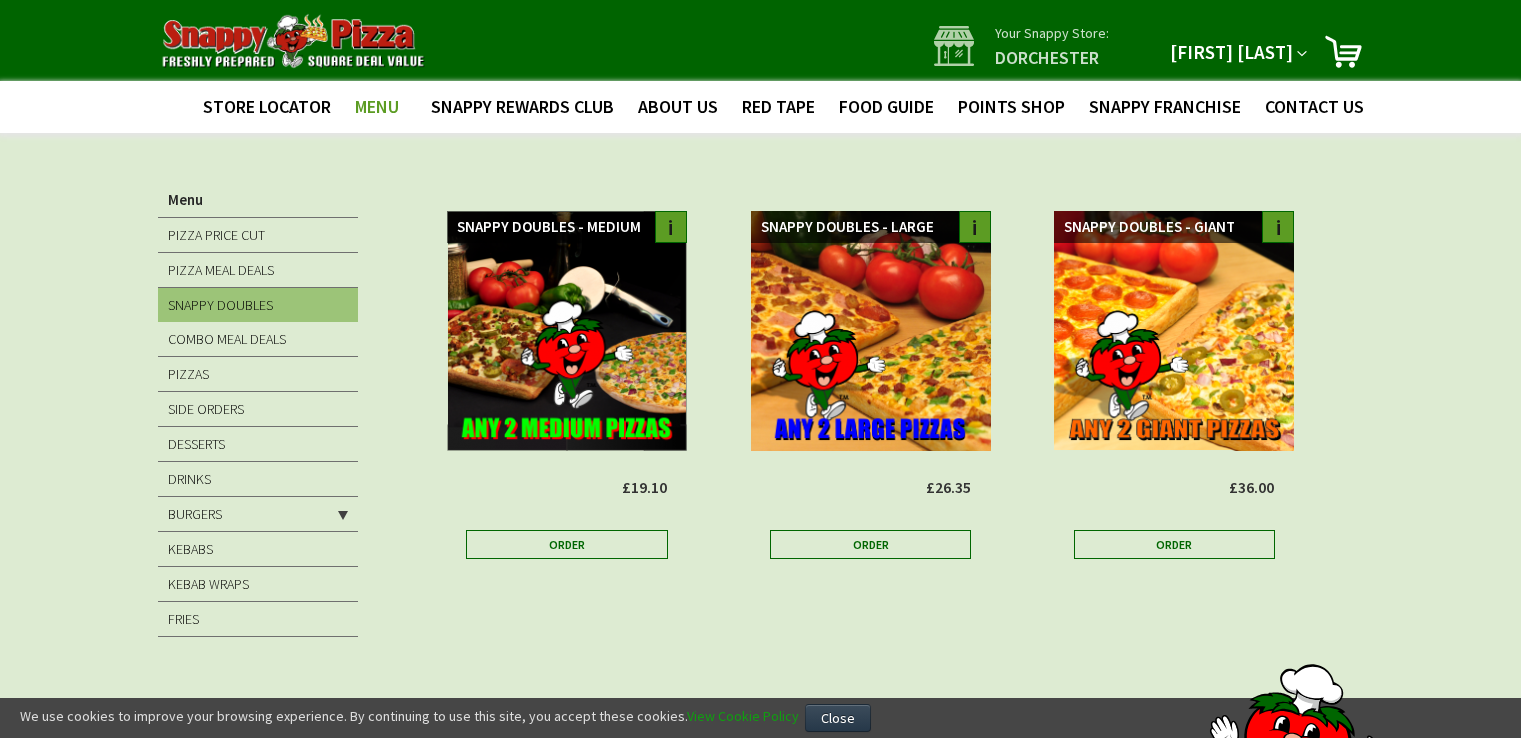 scroll, scrollTop: 0, scrollLeft: 0, axis: both 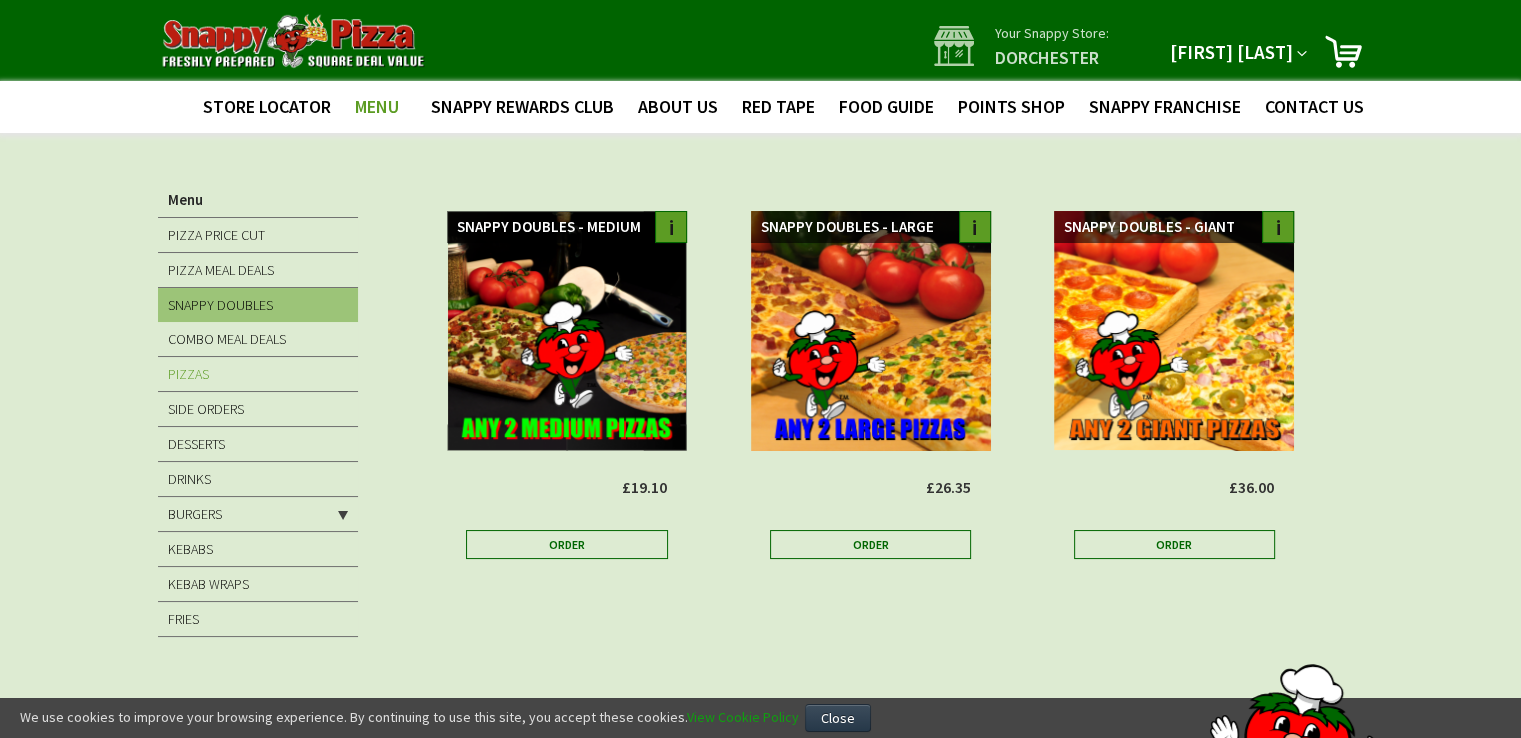 type on "[EMAIL]" 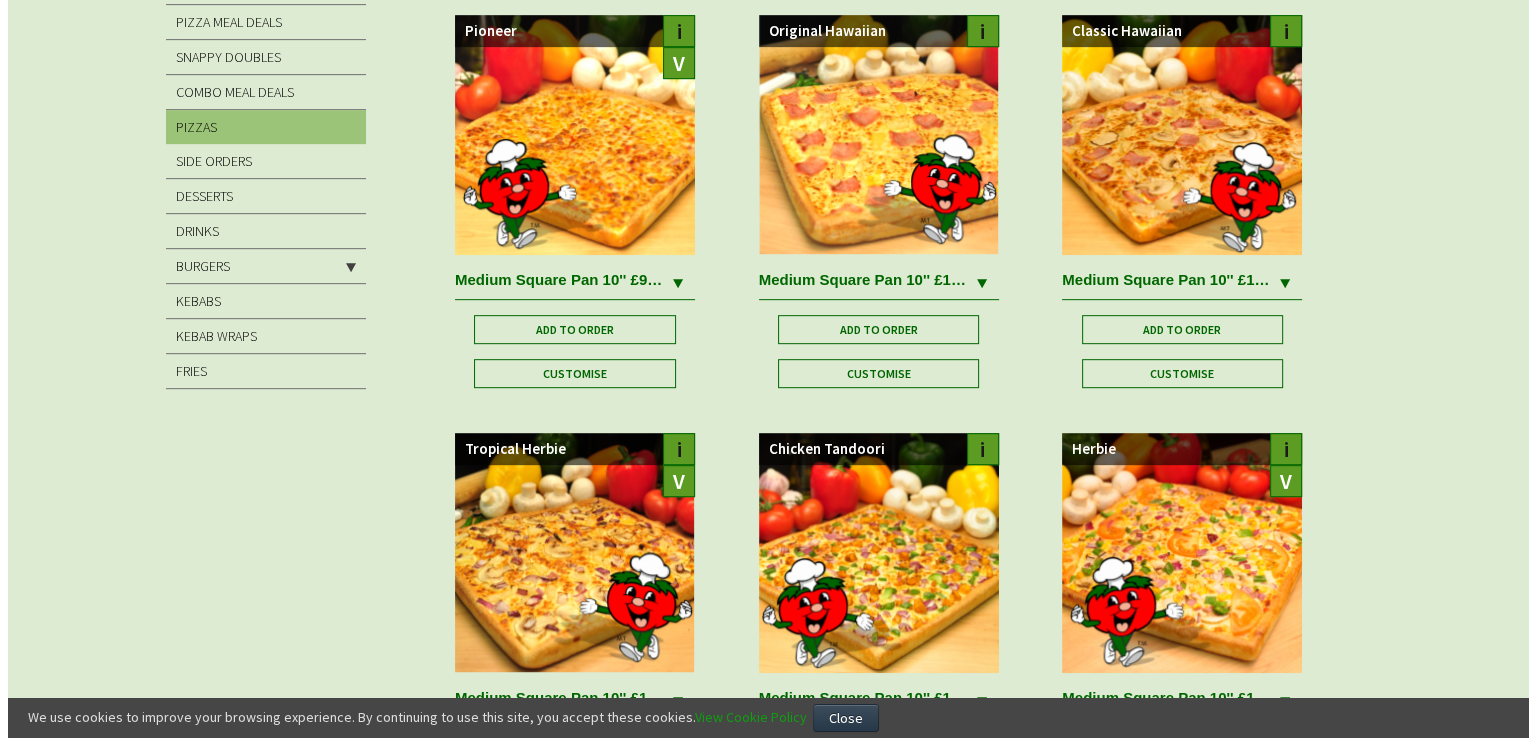 scroll, scrollTop: 980, scrollLeft: 0, axis: vertical 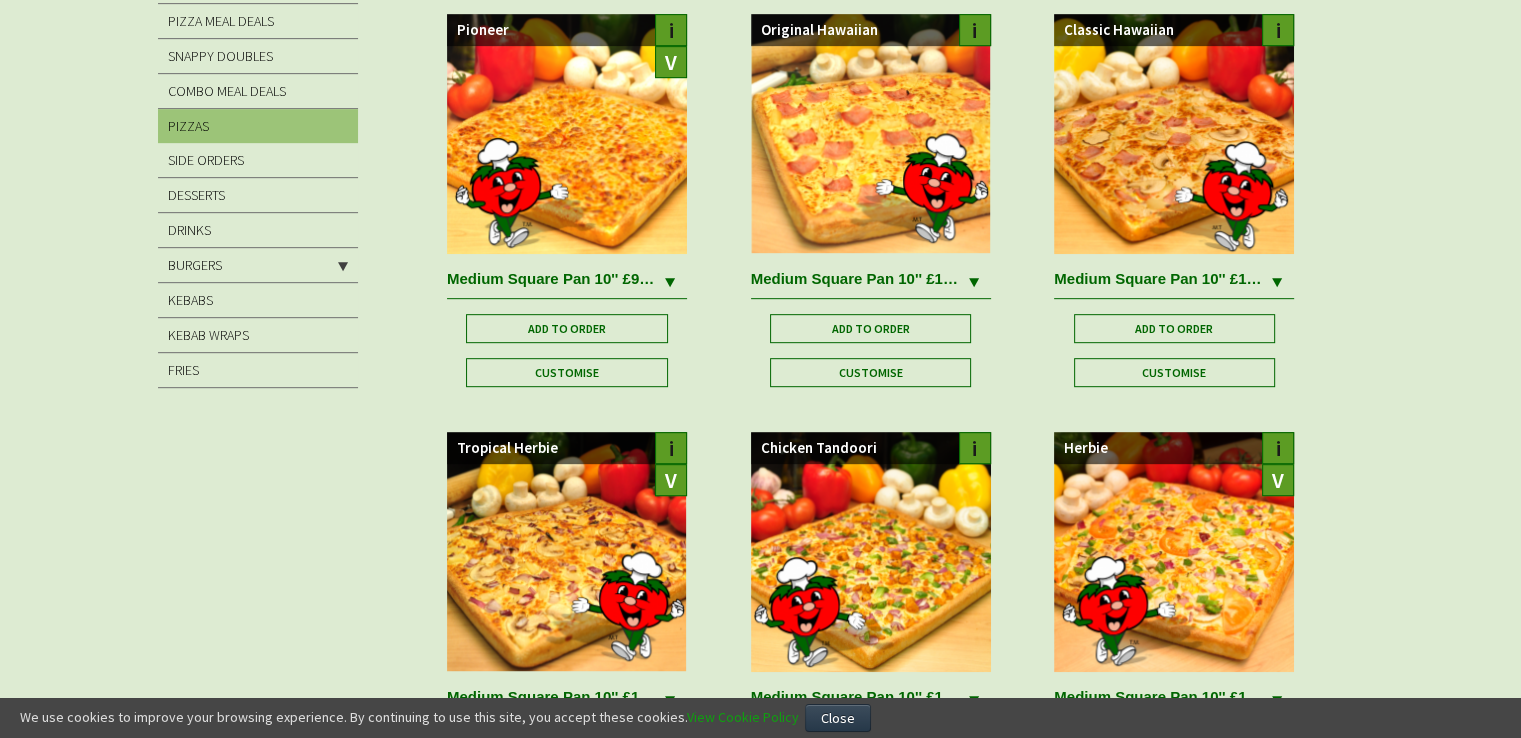type on "[EMAIL]" 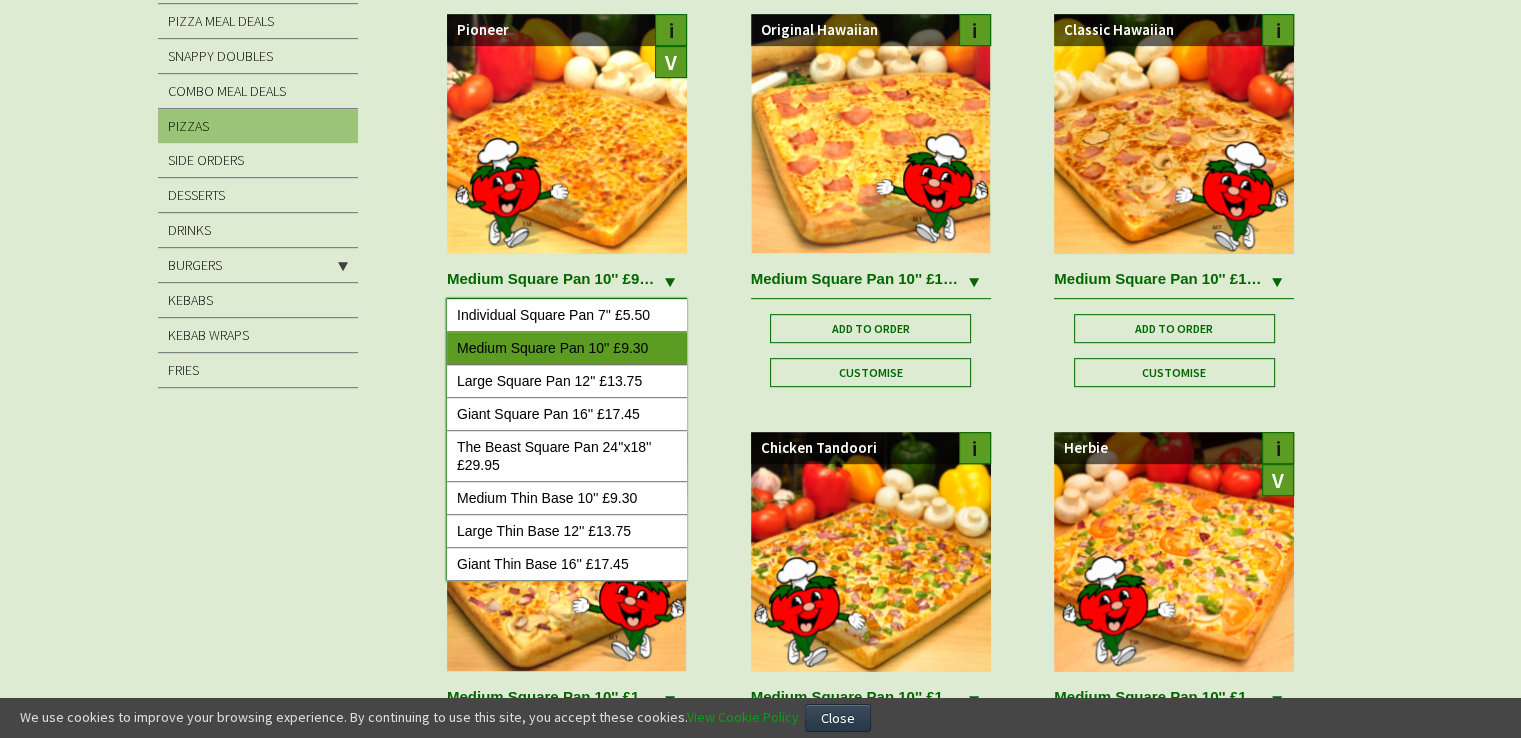 click on "Medium Square Pan 10'' £9.30" at bounding box center (567, 348) 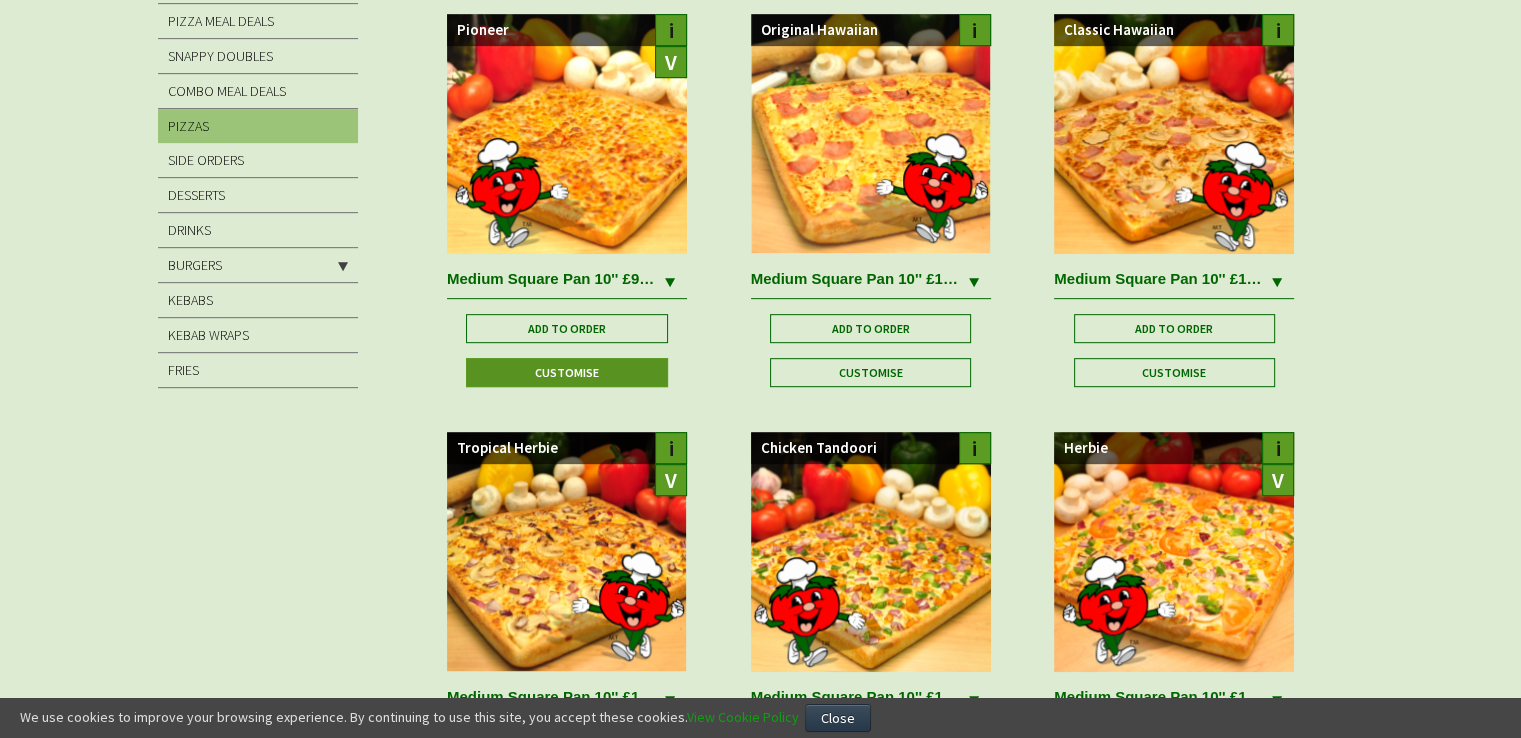 click on "Customise" at bounding box center [566, 372] 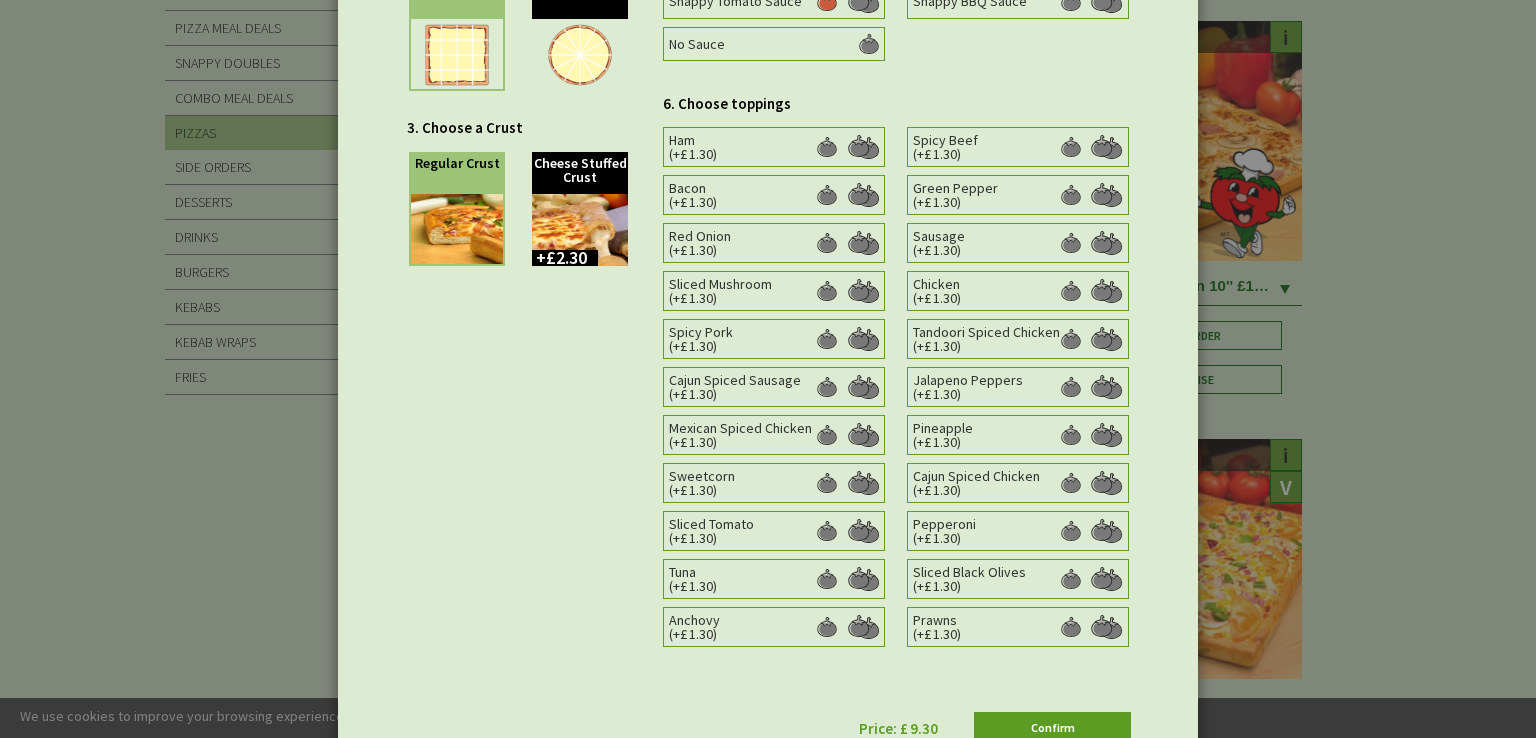 scroll, scrollTop: 696, scrollLeft: 0, axis: vertical 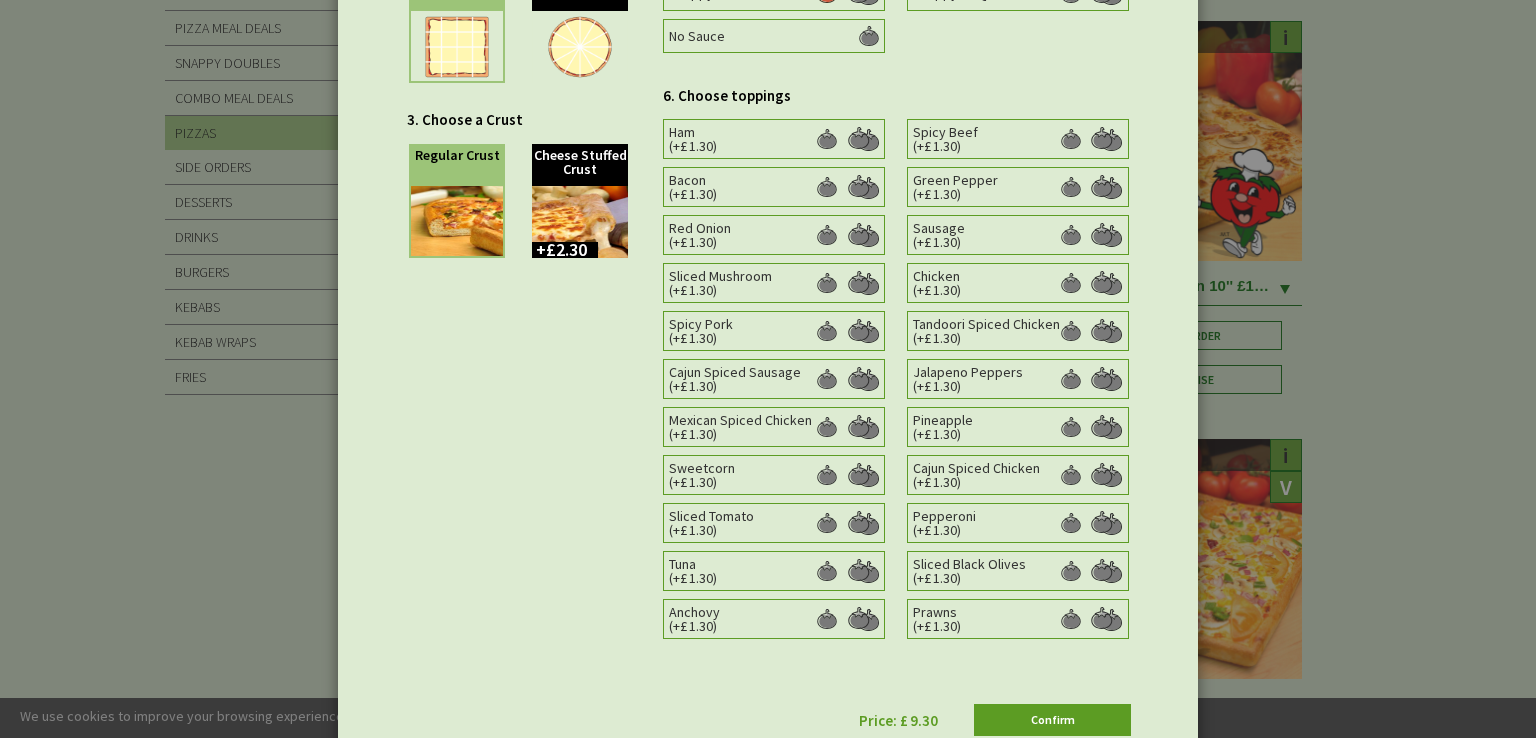 click at bounding box center (827, 139) 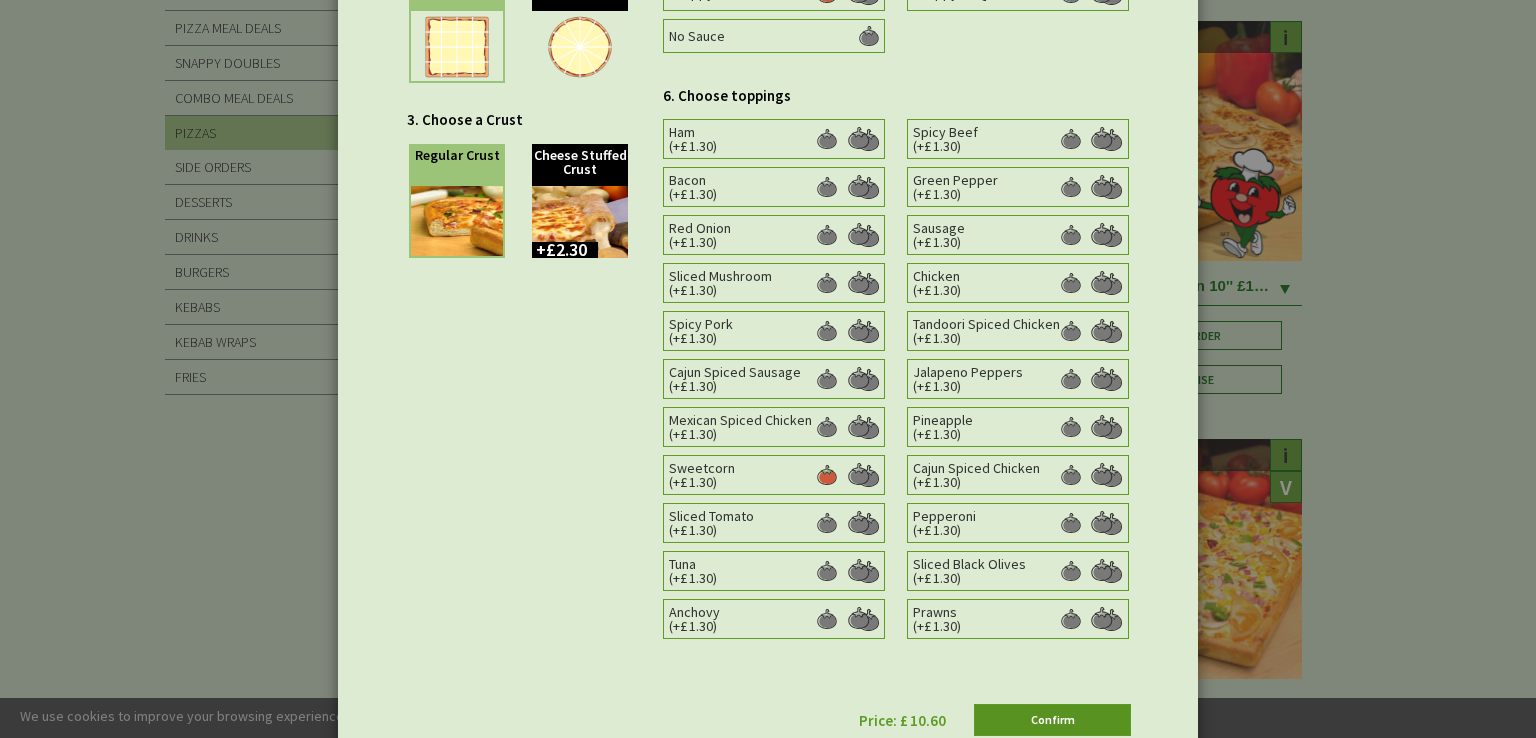click on "Confirm" at bounding box center [1052, 720] 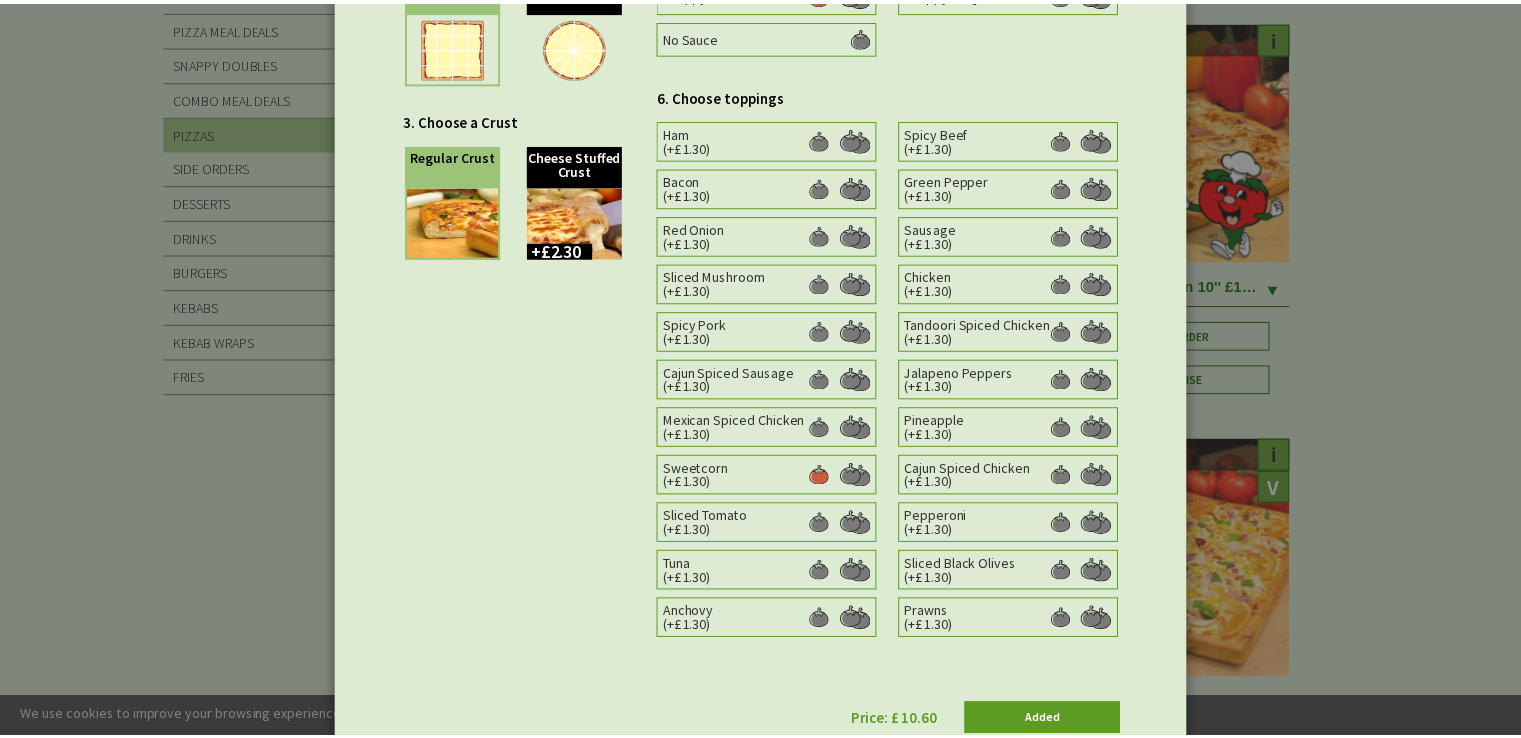 scroll, scrollTop: 0, scrollLeft: 0, axis: both 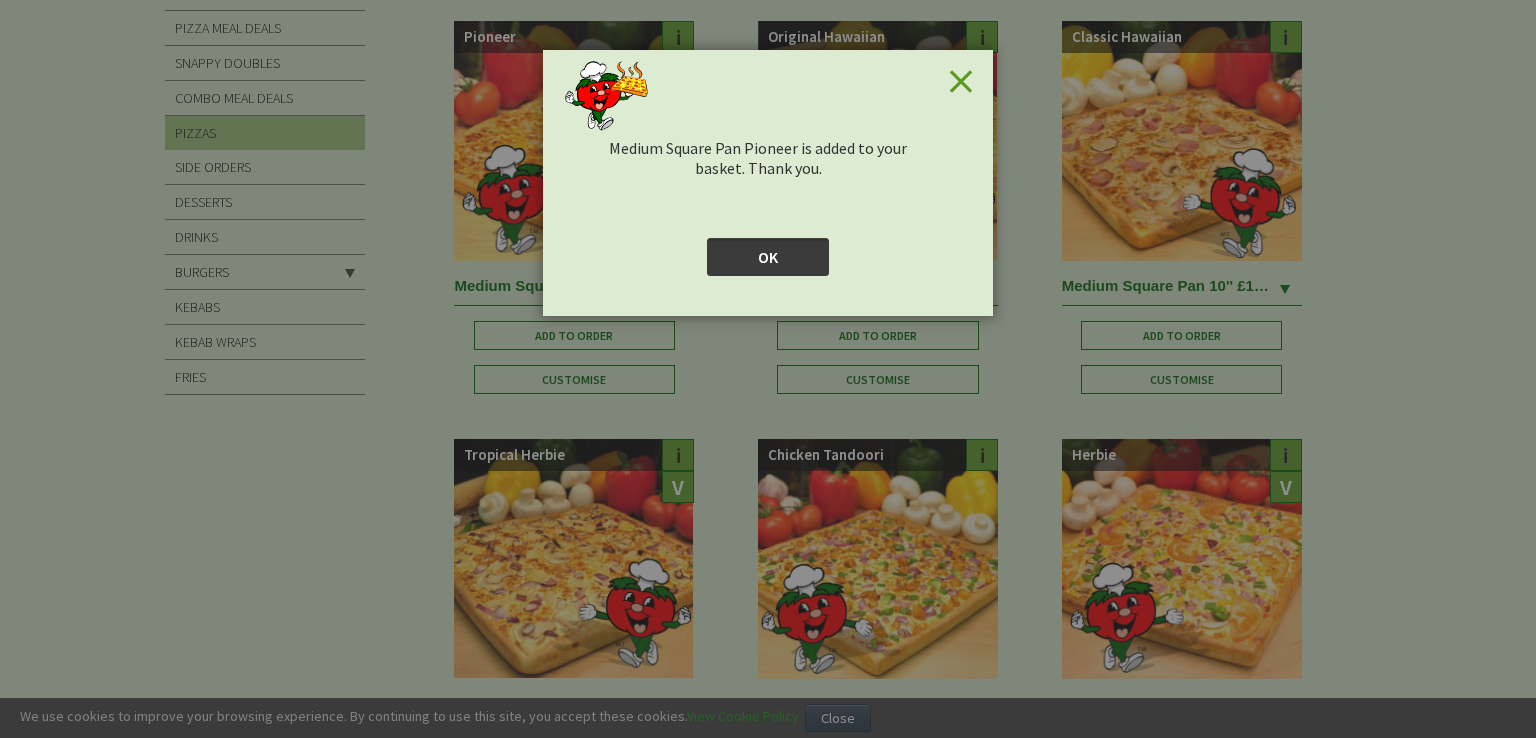 click on "OK" at bounding box center [768, 257] 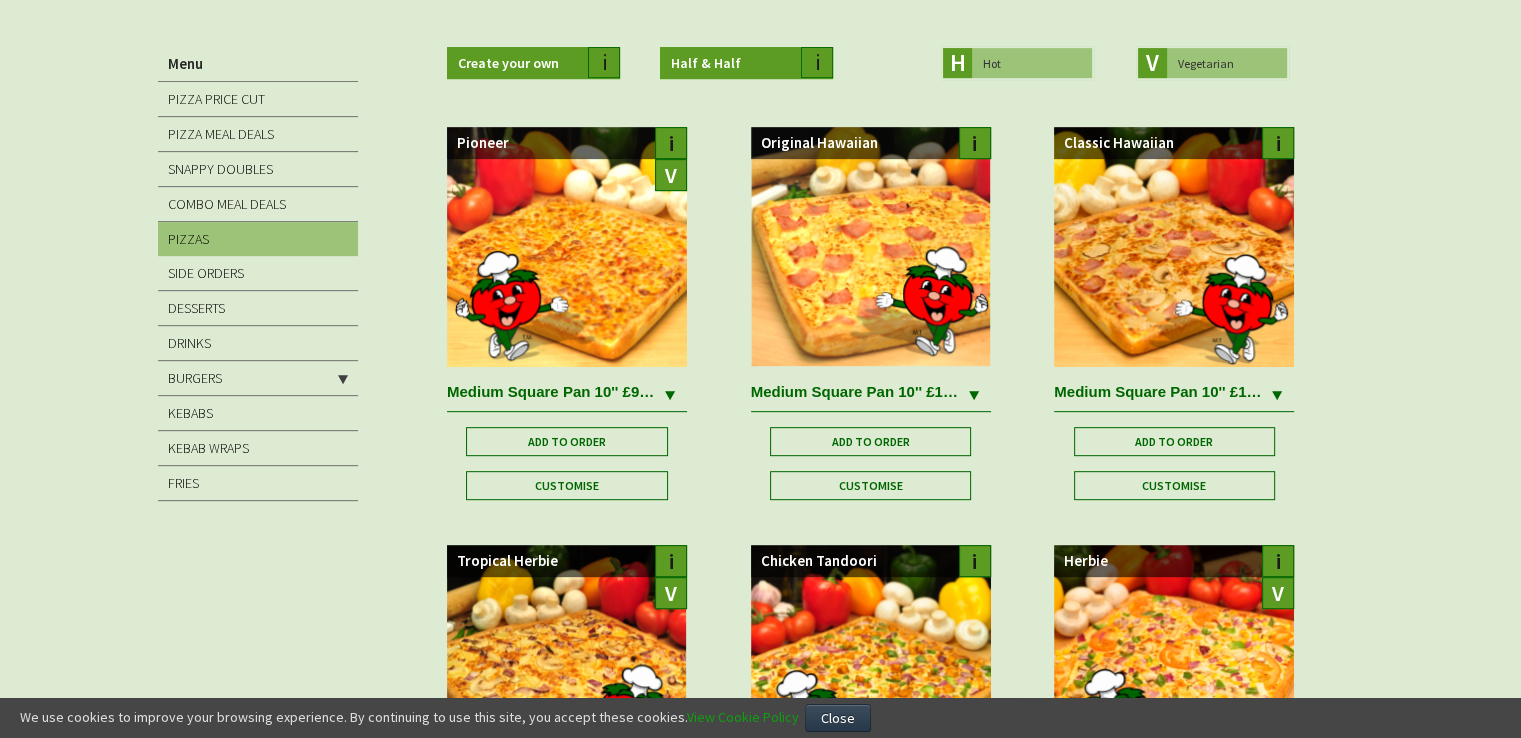 scroll, scrollTop: 871, scrollLeft: 0, axis: vertical 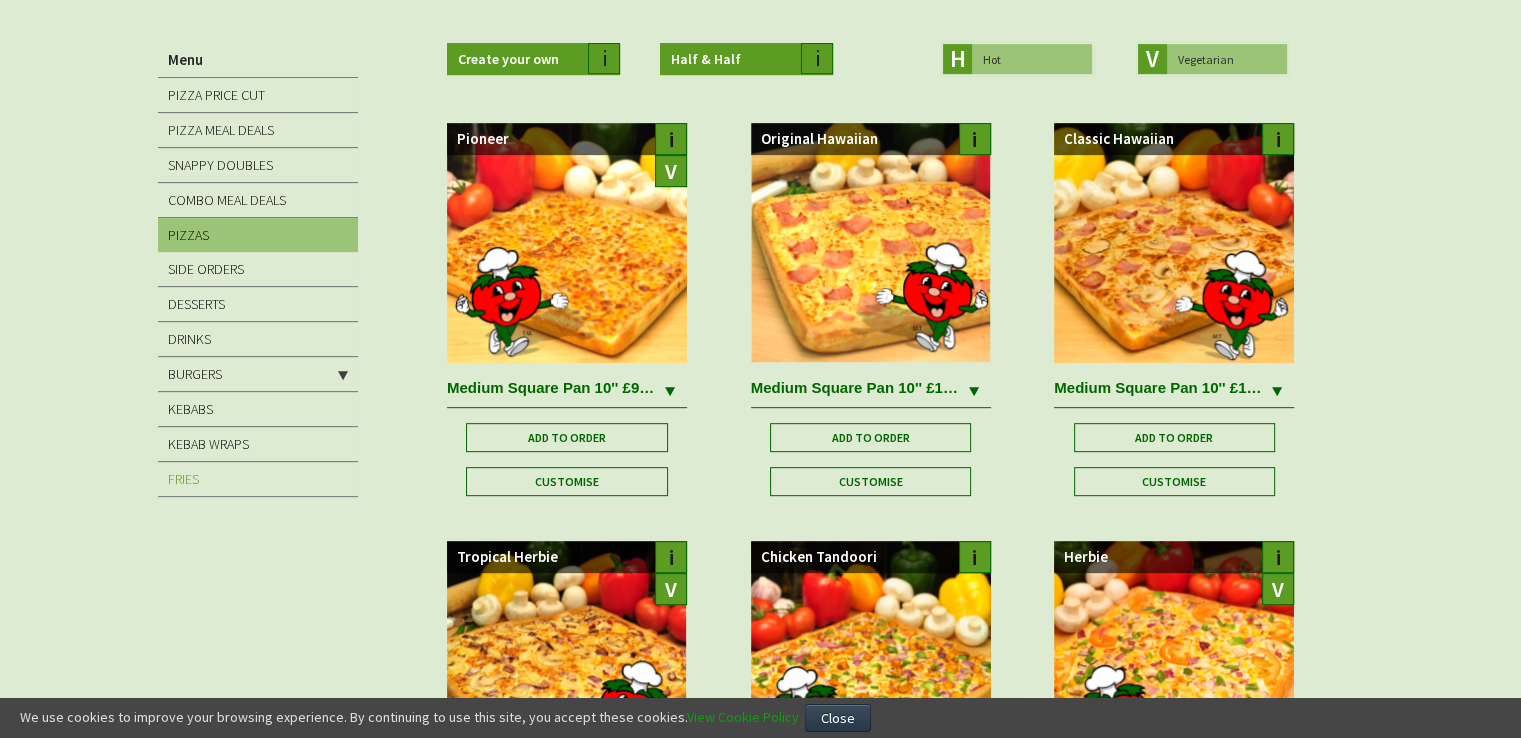 click on "FRIES" at bounding box center (183, 479) 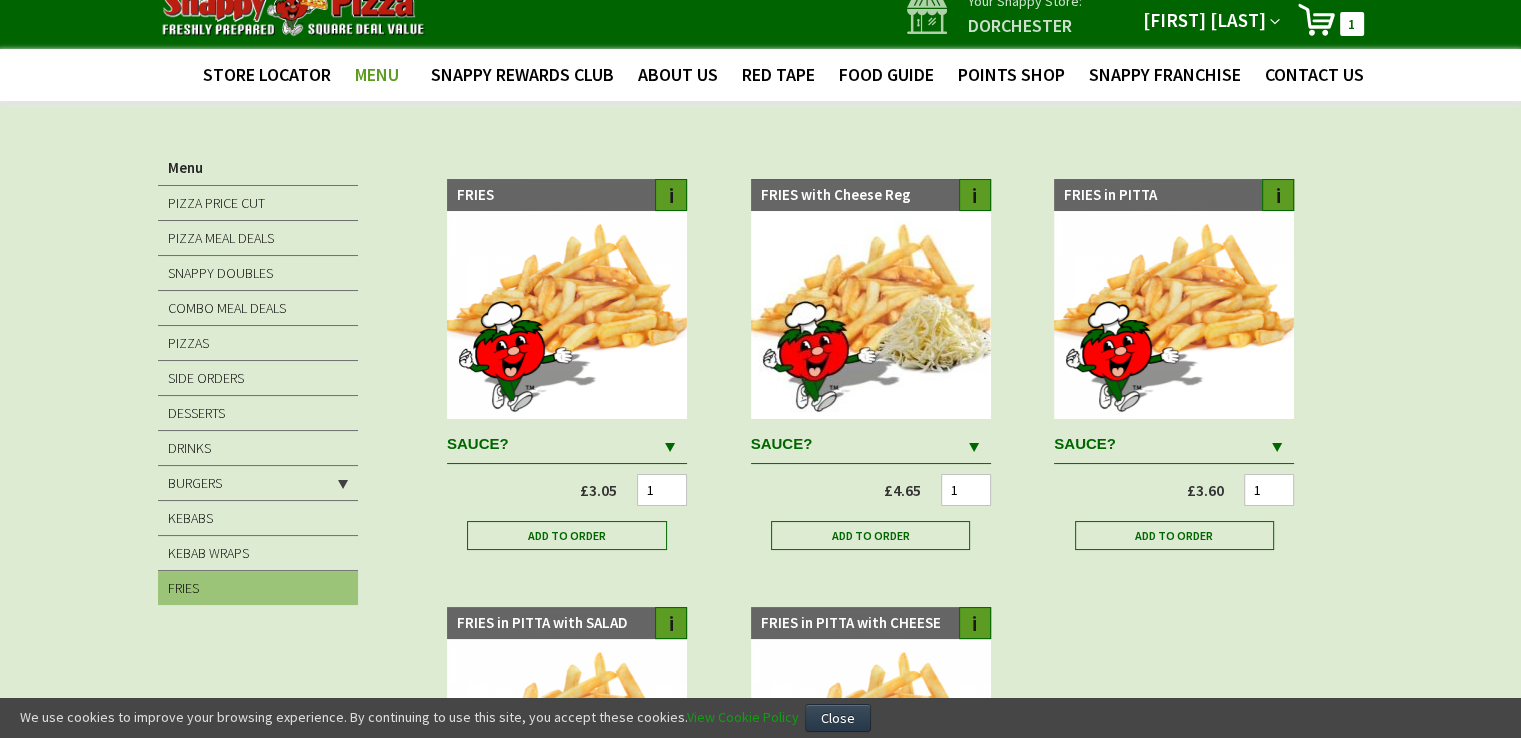 scroll, scrollTop: 19, scrollLeft: 0, axis: vertical 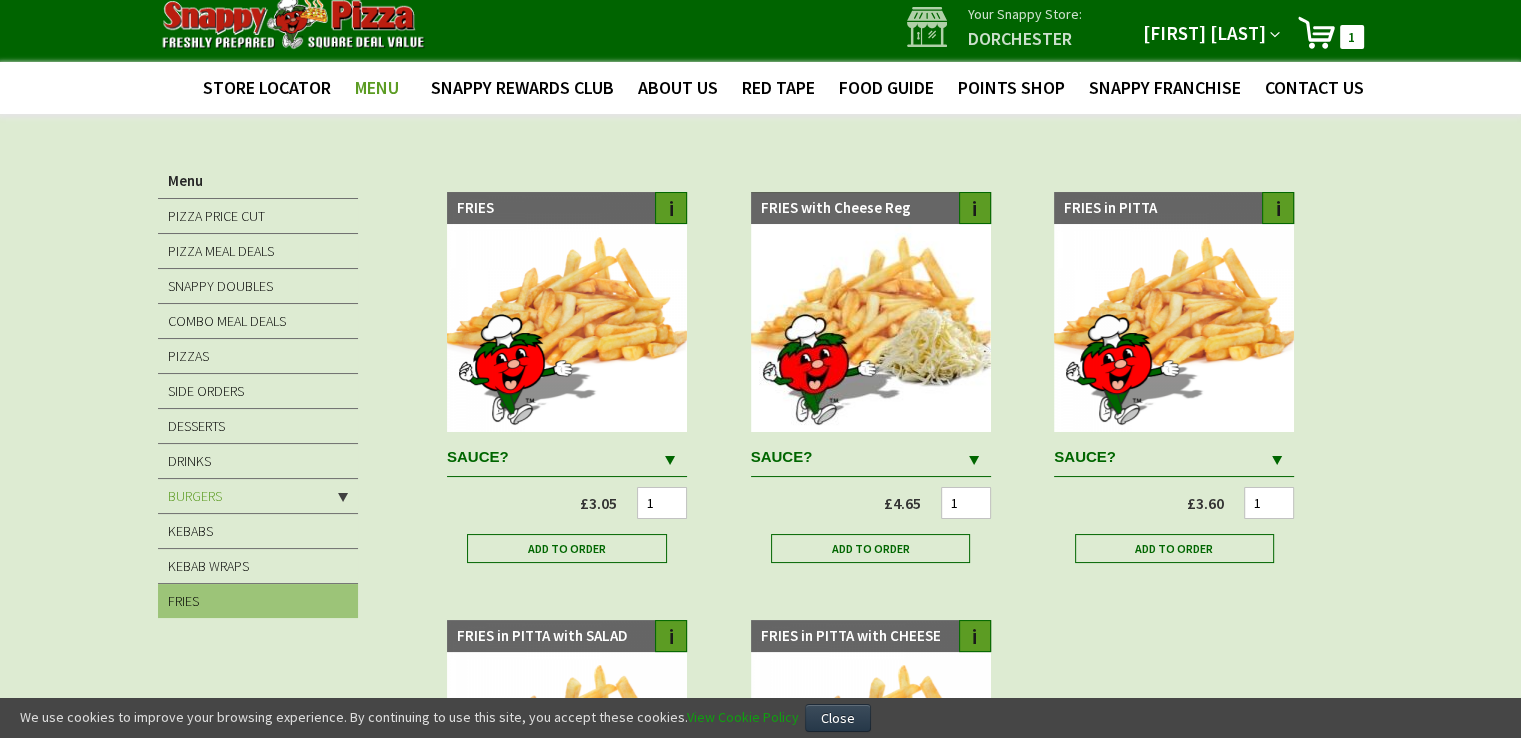 type on "[NAME]@[EXAMPLE.COM]" 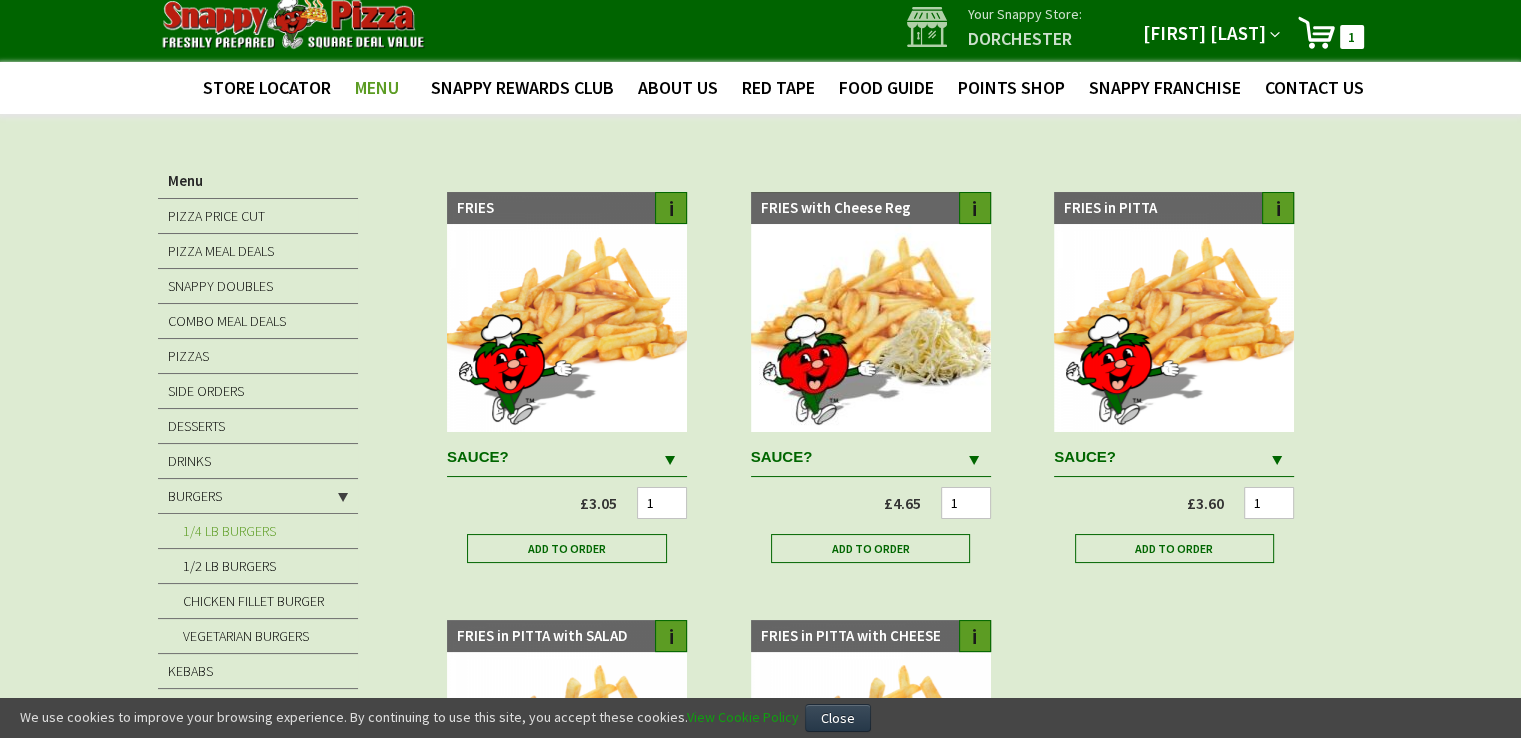 click on "1/4 LB BURGERS" at bounding box center [258, 531] 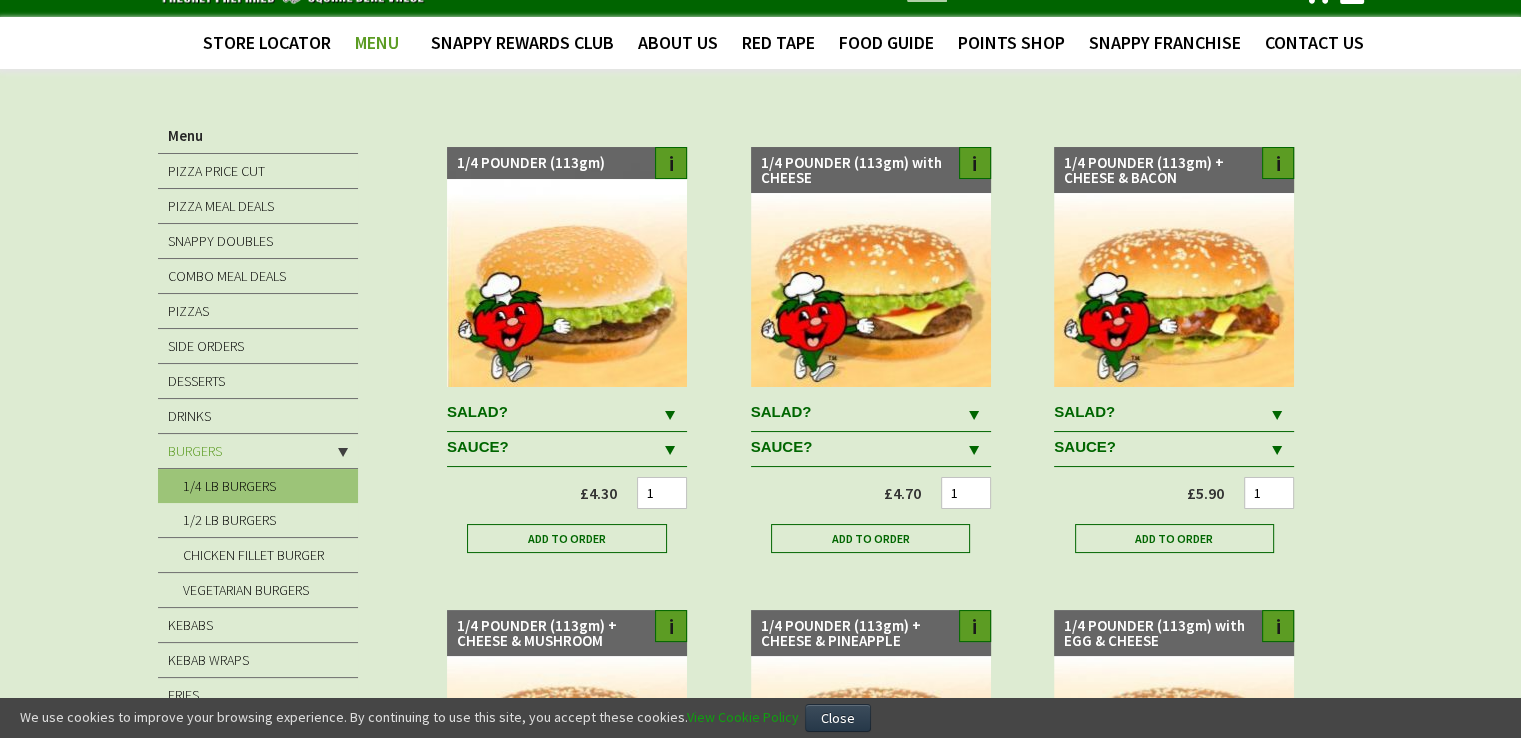 scroll, scrollTop: 78, scrollLeft: 0, axis: vertical 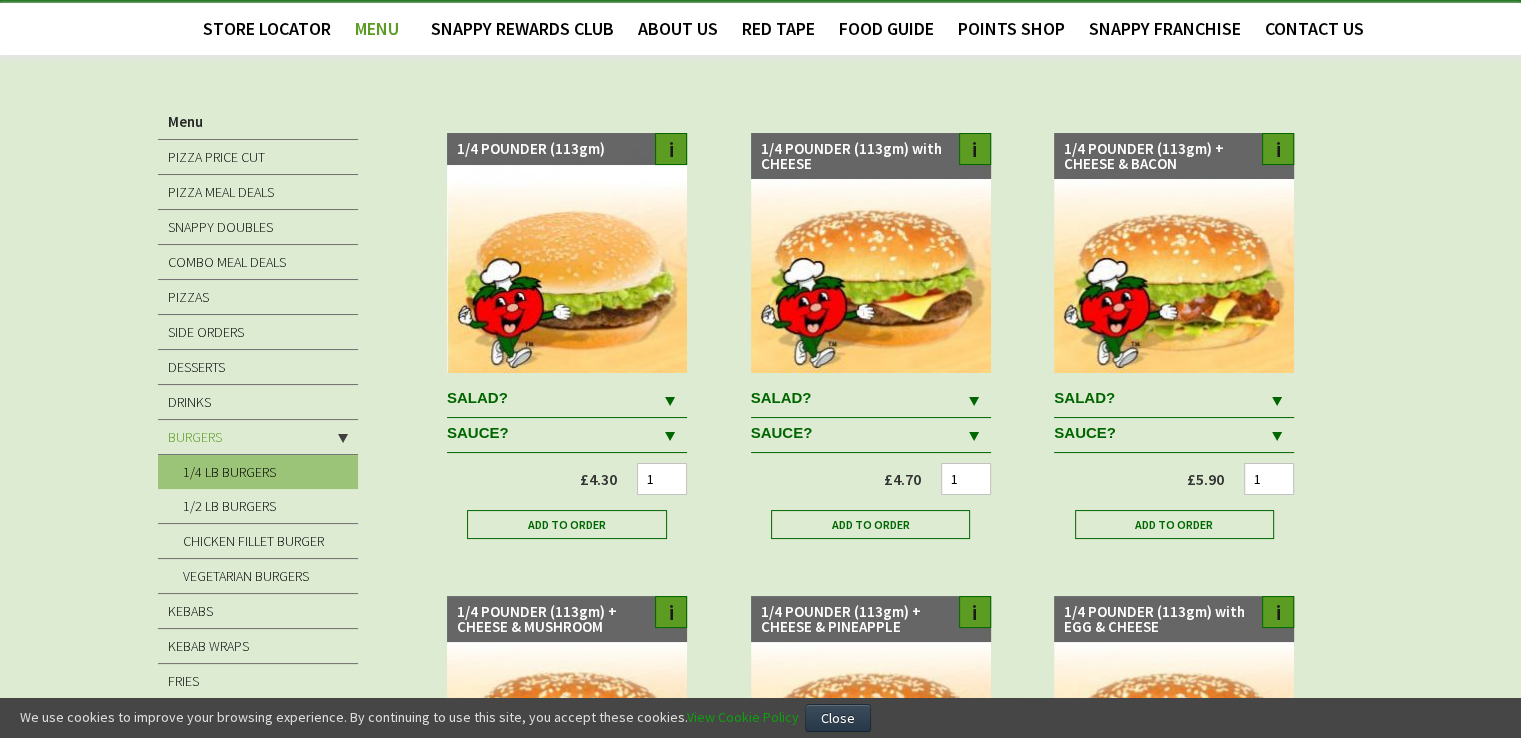 type on "[EMAIL]" 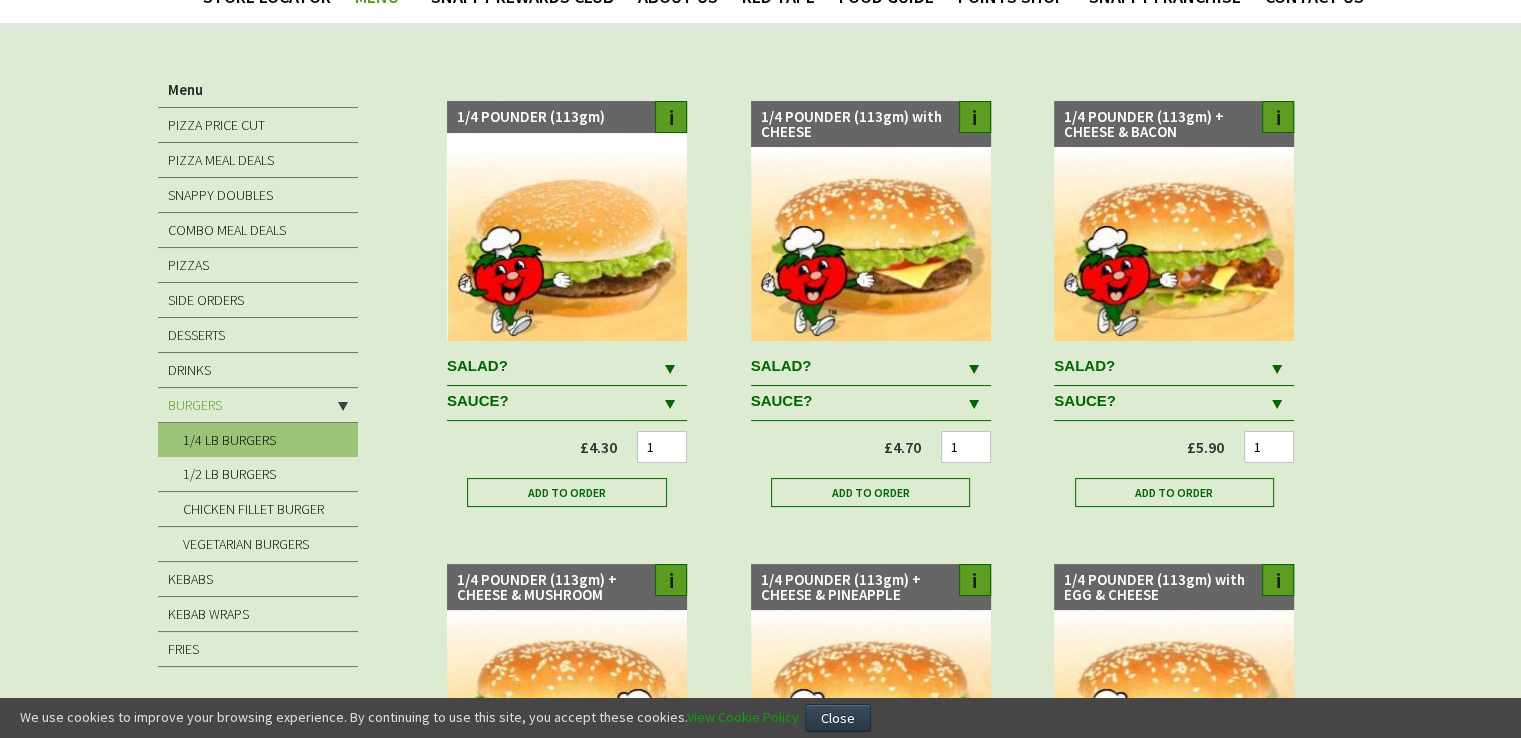 scroll, scrollTop: 0, scrollLeft: 0, axis: both 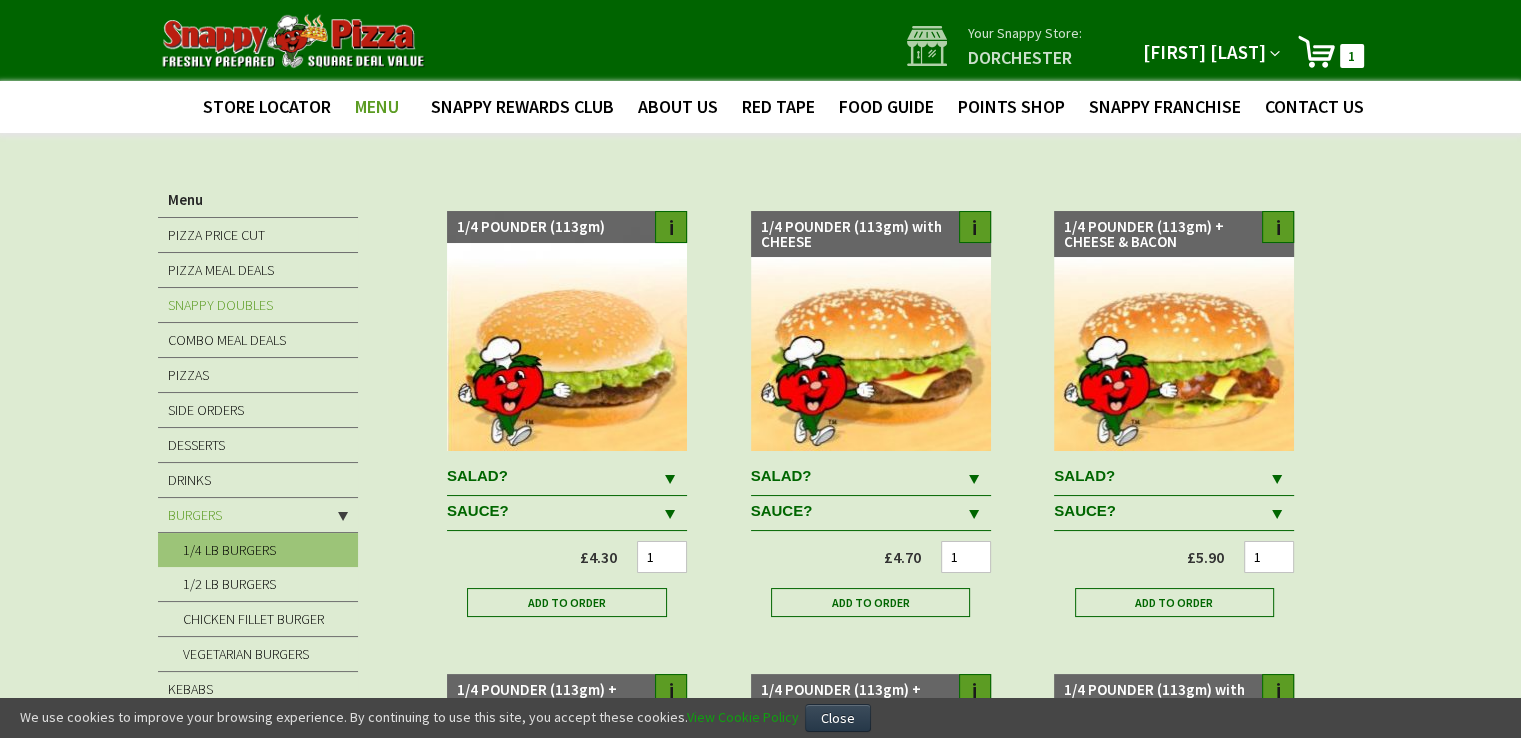 click on "SNAPPY DOUBLES" at bounding box center [220, 305] 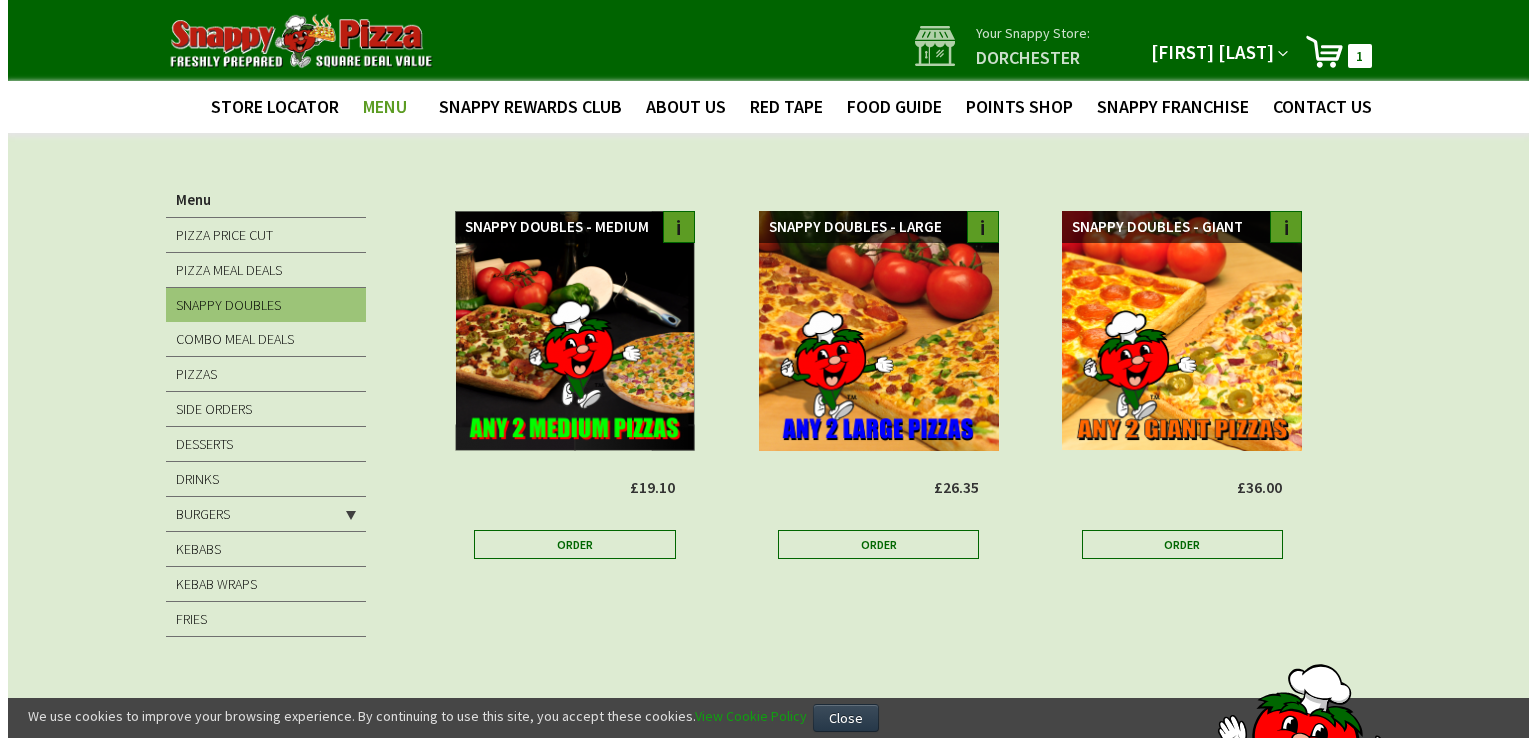 scroll, scrollTop: 0, scrollLeft: 0, axis: both 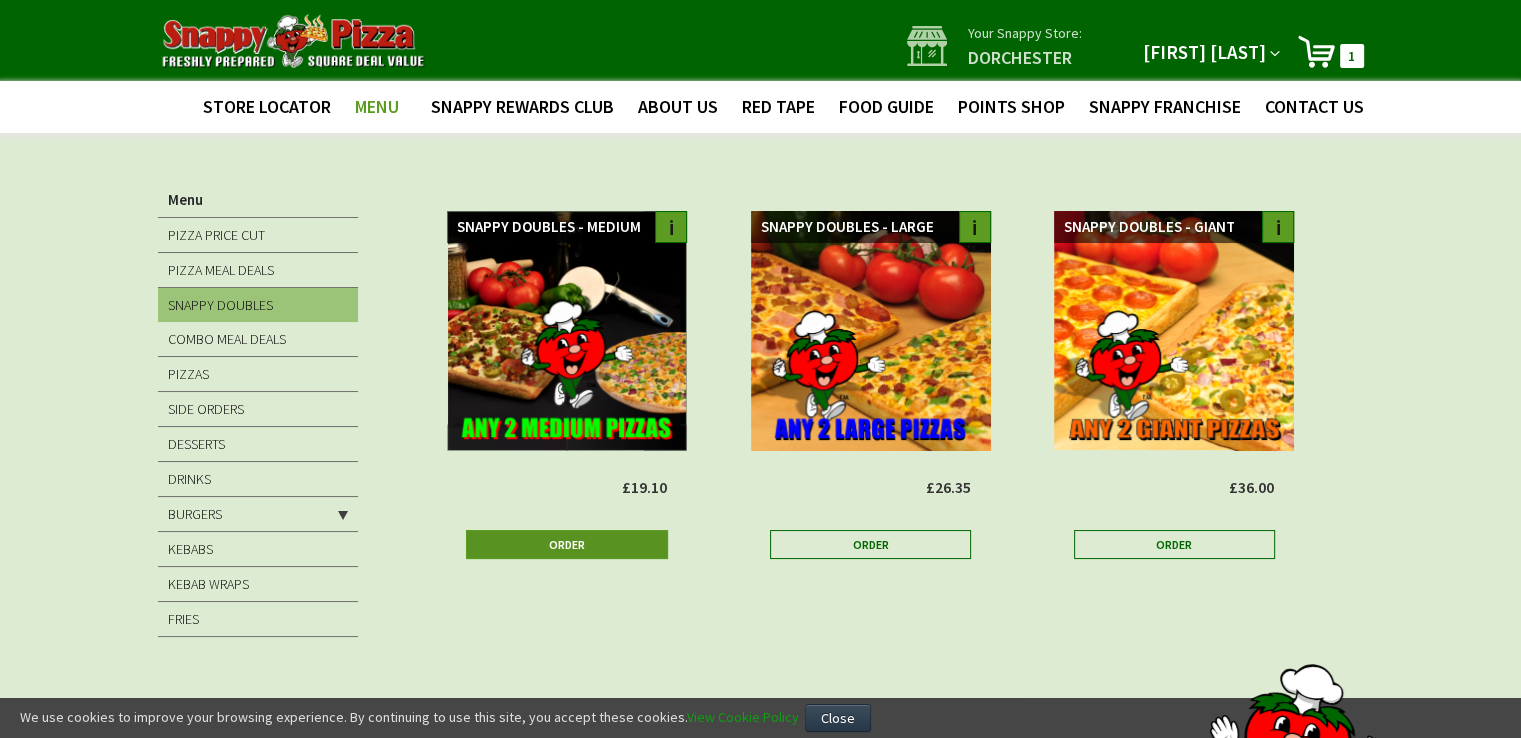 type on "[EMAIL]" 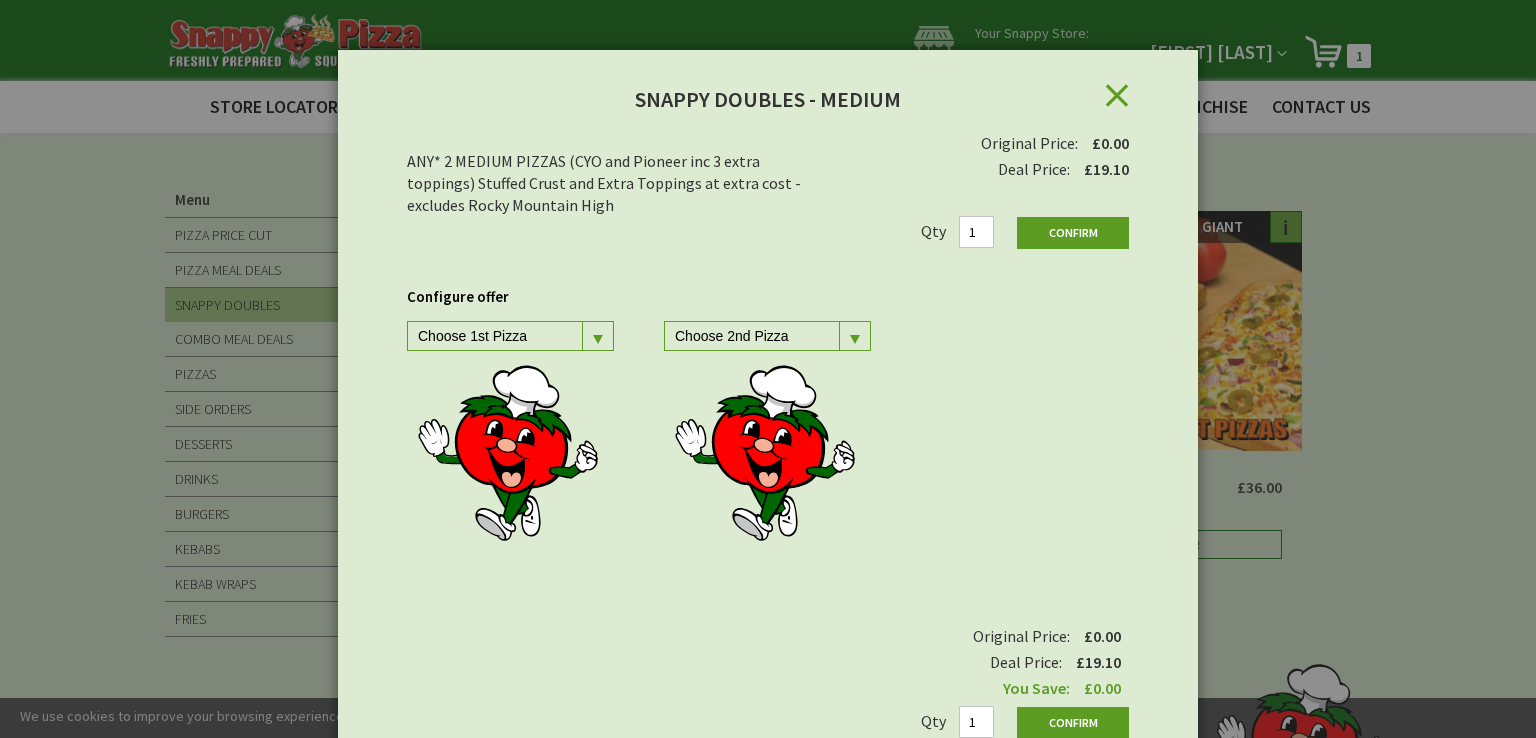scroll, scrollTop: 19, scrollLeft: 0, axis: vertical 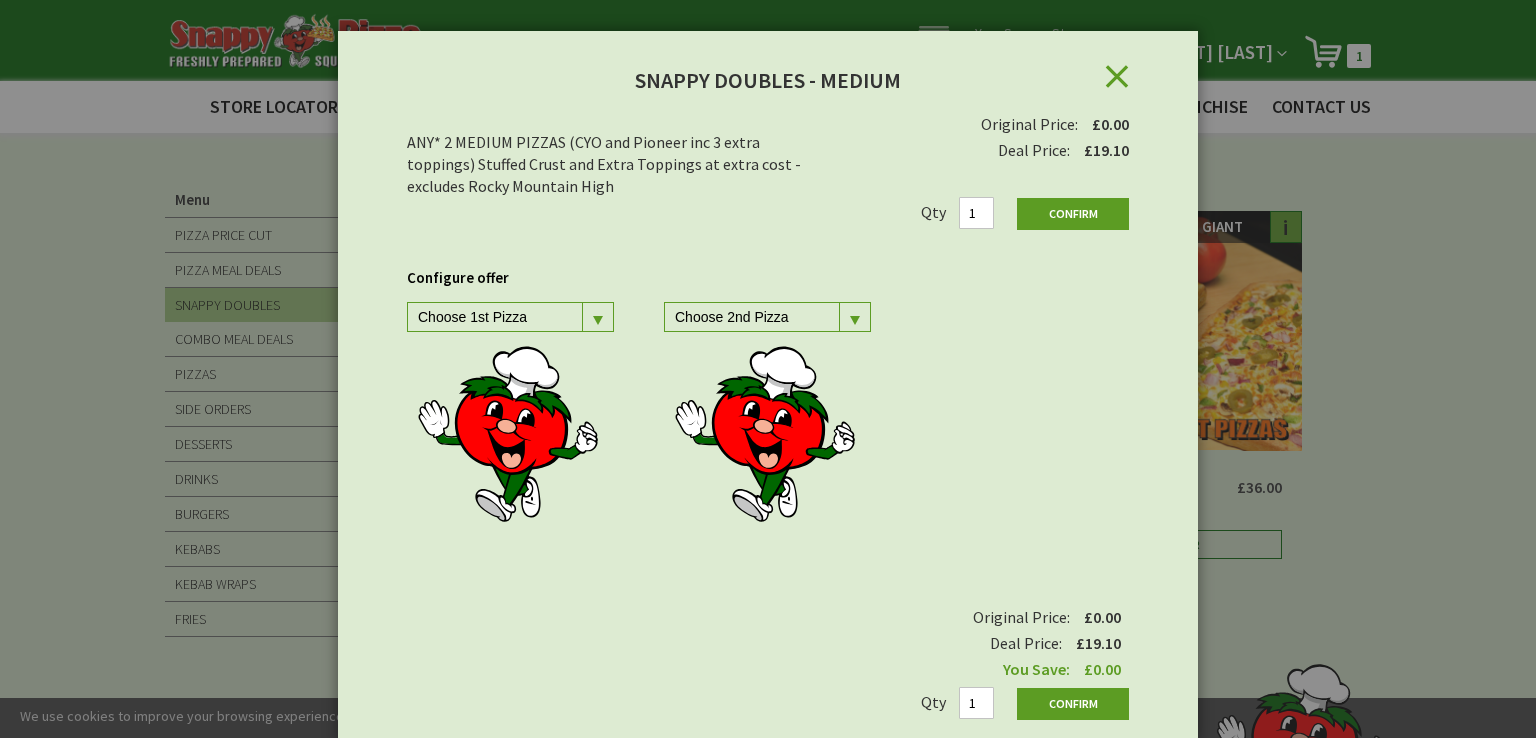 click at bounding box center [598, 320] 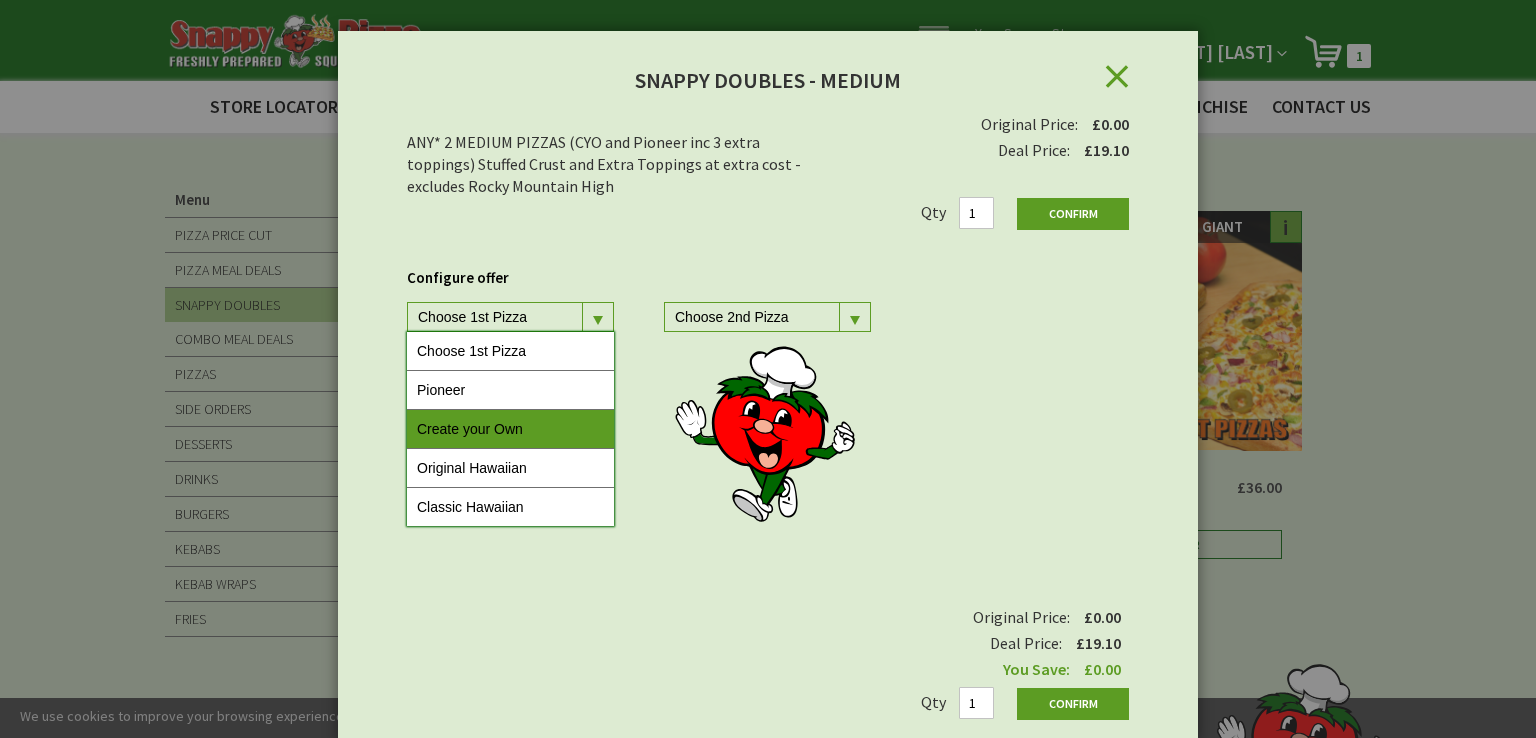 click on "Create your Own" at bounding box center [510, 429] 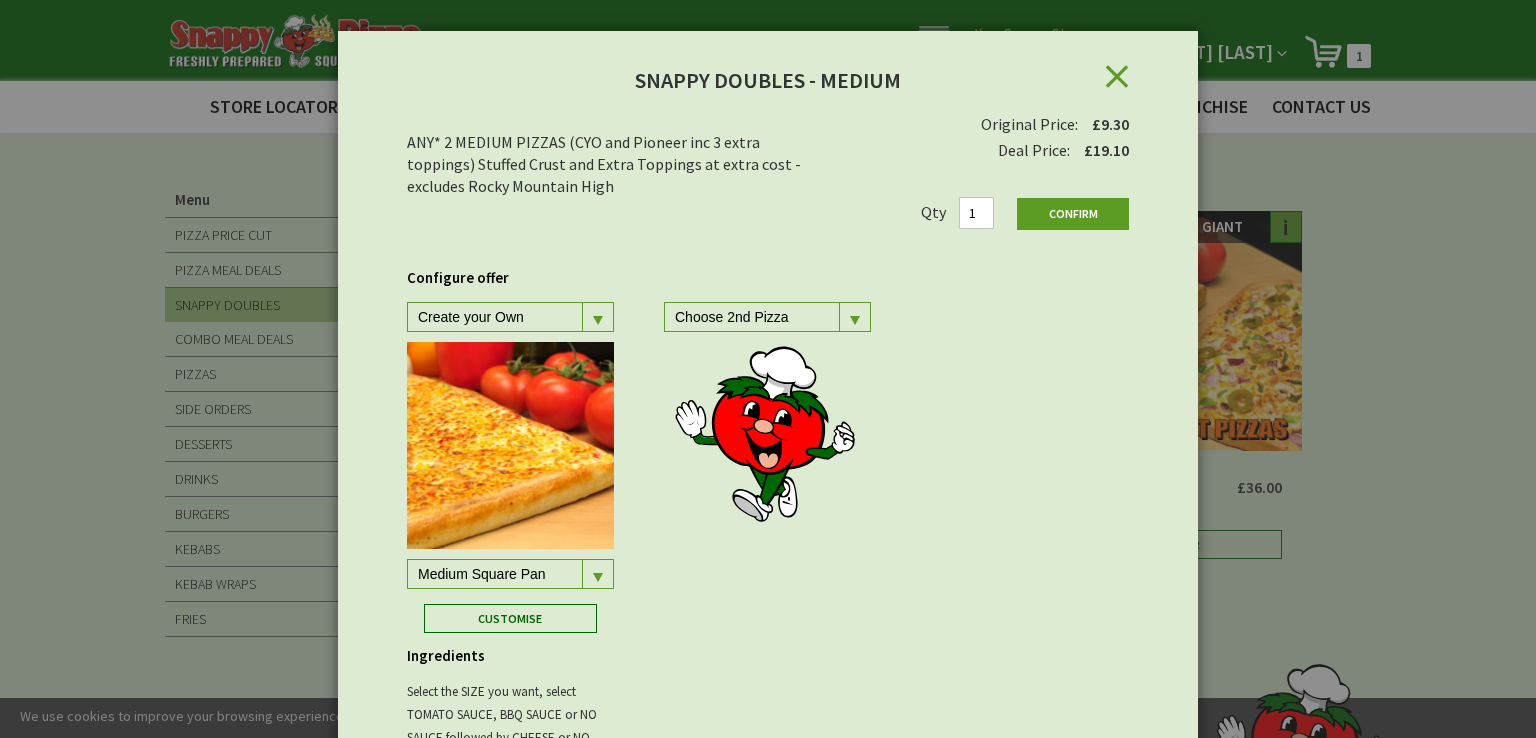 scroll, scrollTop: 249, scrollLeft: 0, axis: vertical 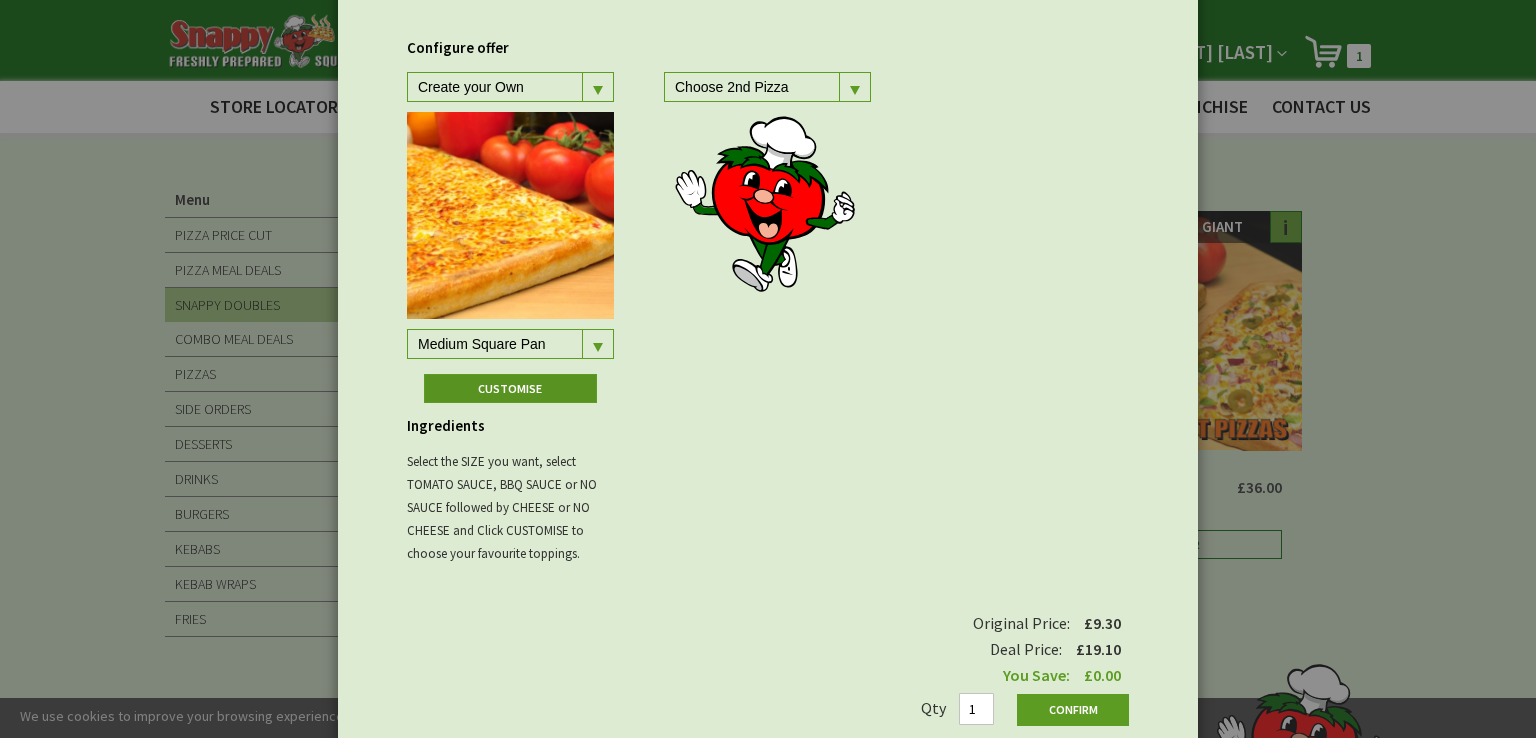 click on "Customise" at bounding box center [511, 388] 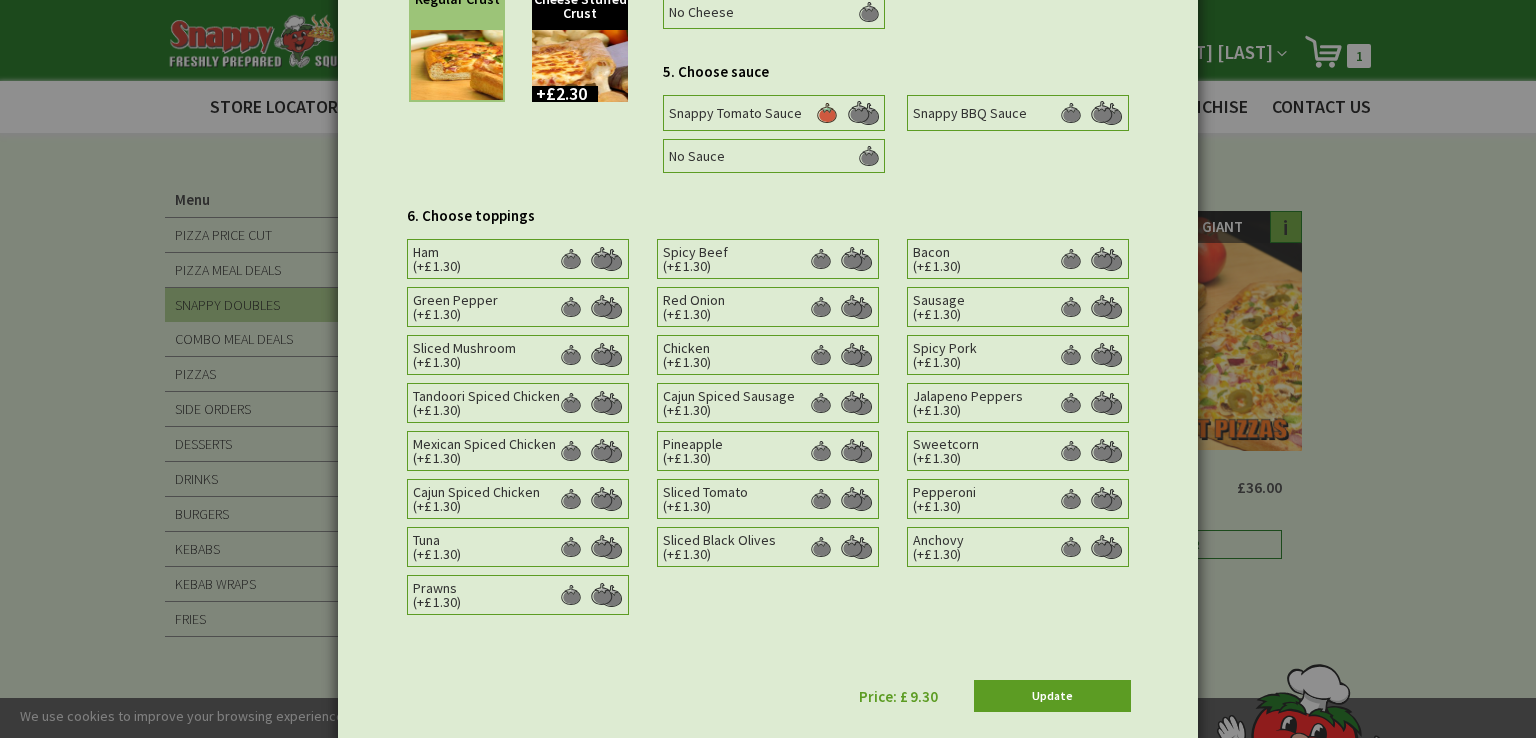 scroll, scrollTop: 576, scrollLeft: 0, axis: vertical 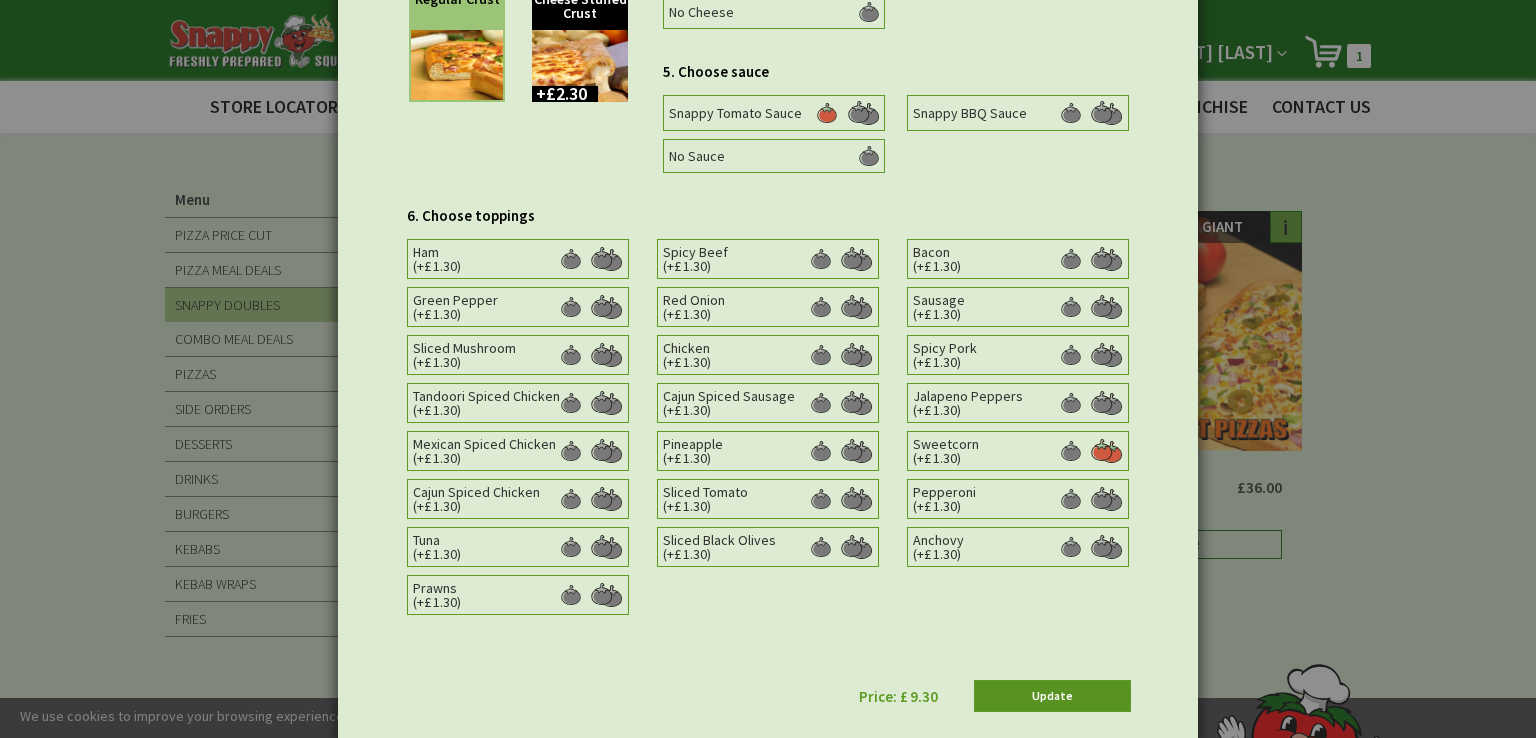 click on "Update" at bounding box center [1052, 696] 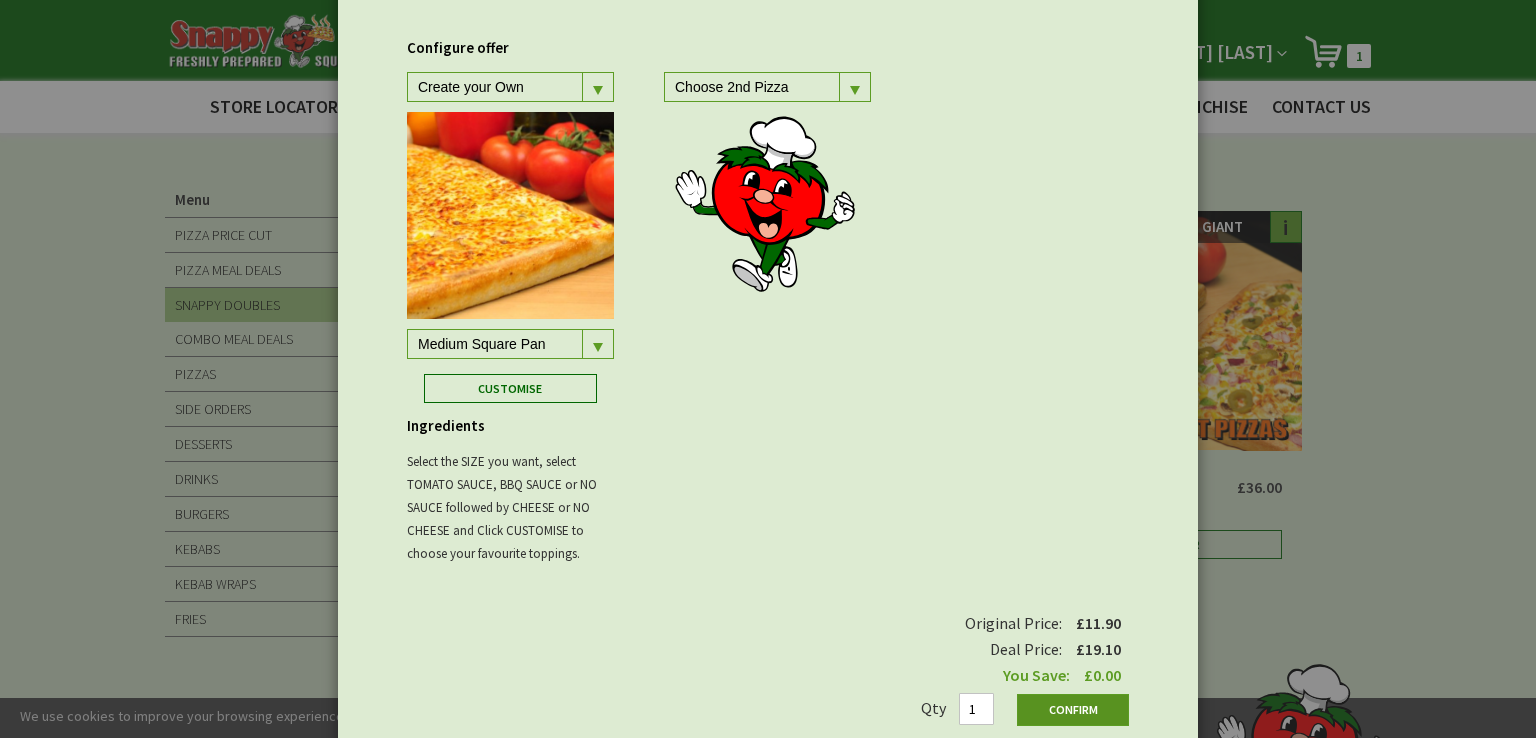 click on "Confirm" at bounding box center (1073, 710) 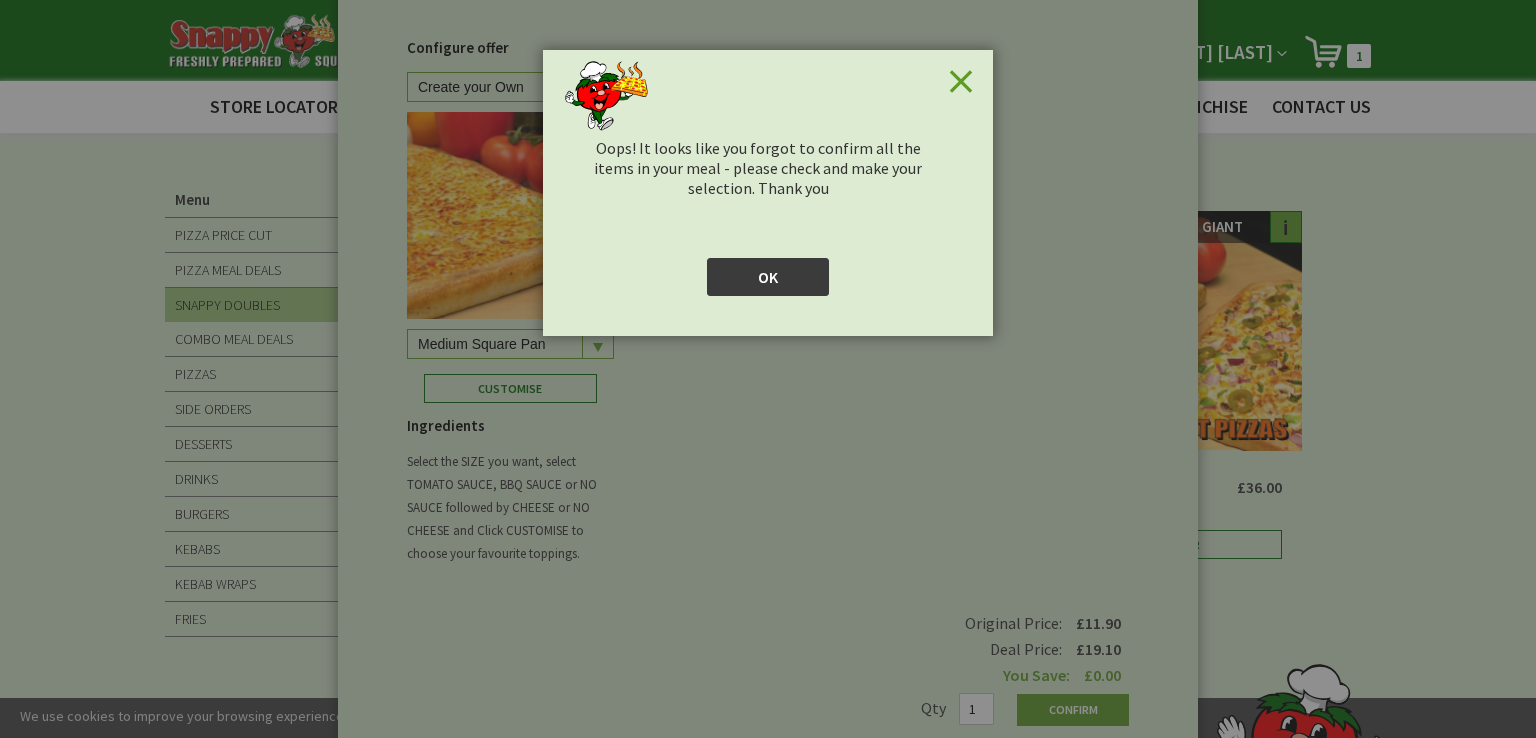 click on "OK" at bounding box center [768, 277] 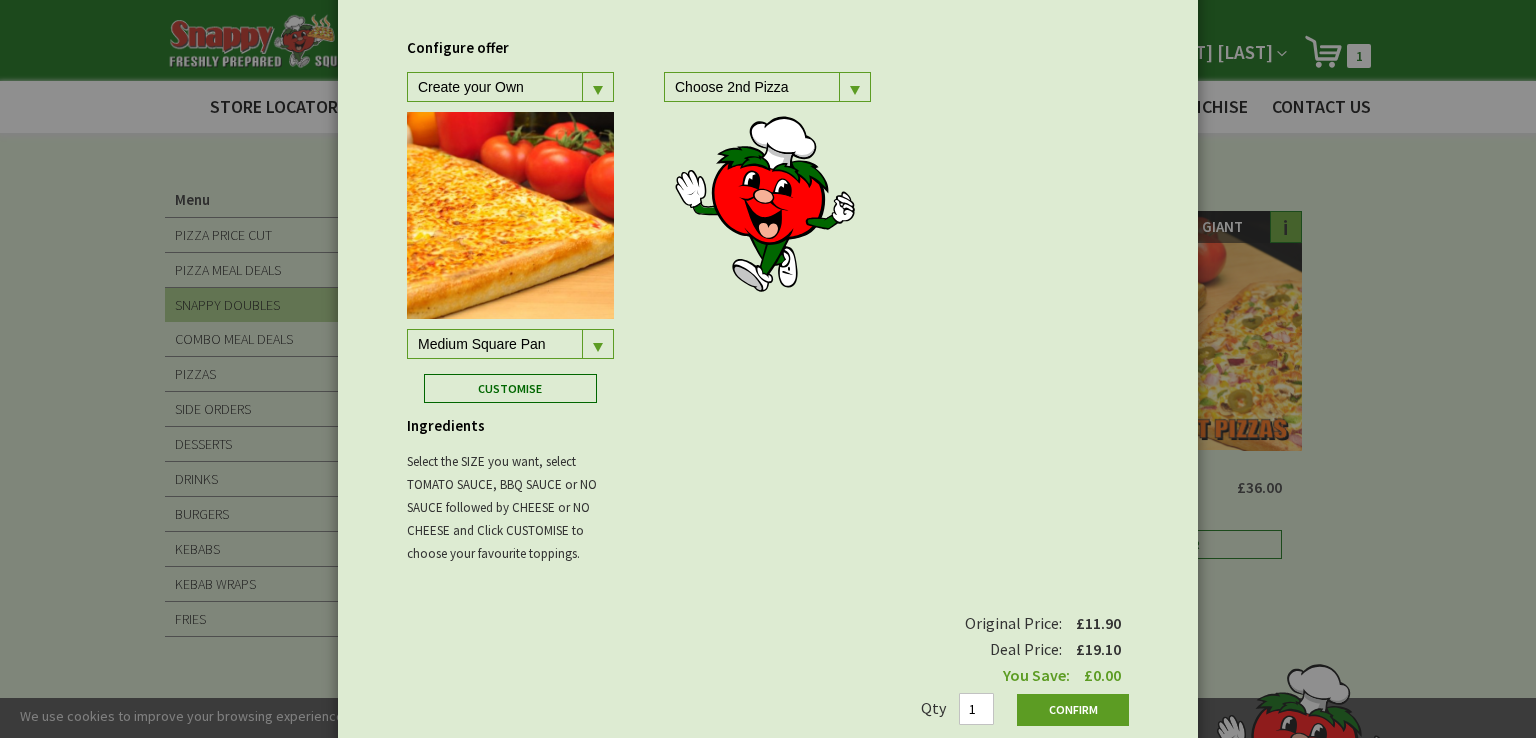 click at bounding box center [598, 90] 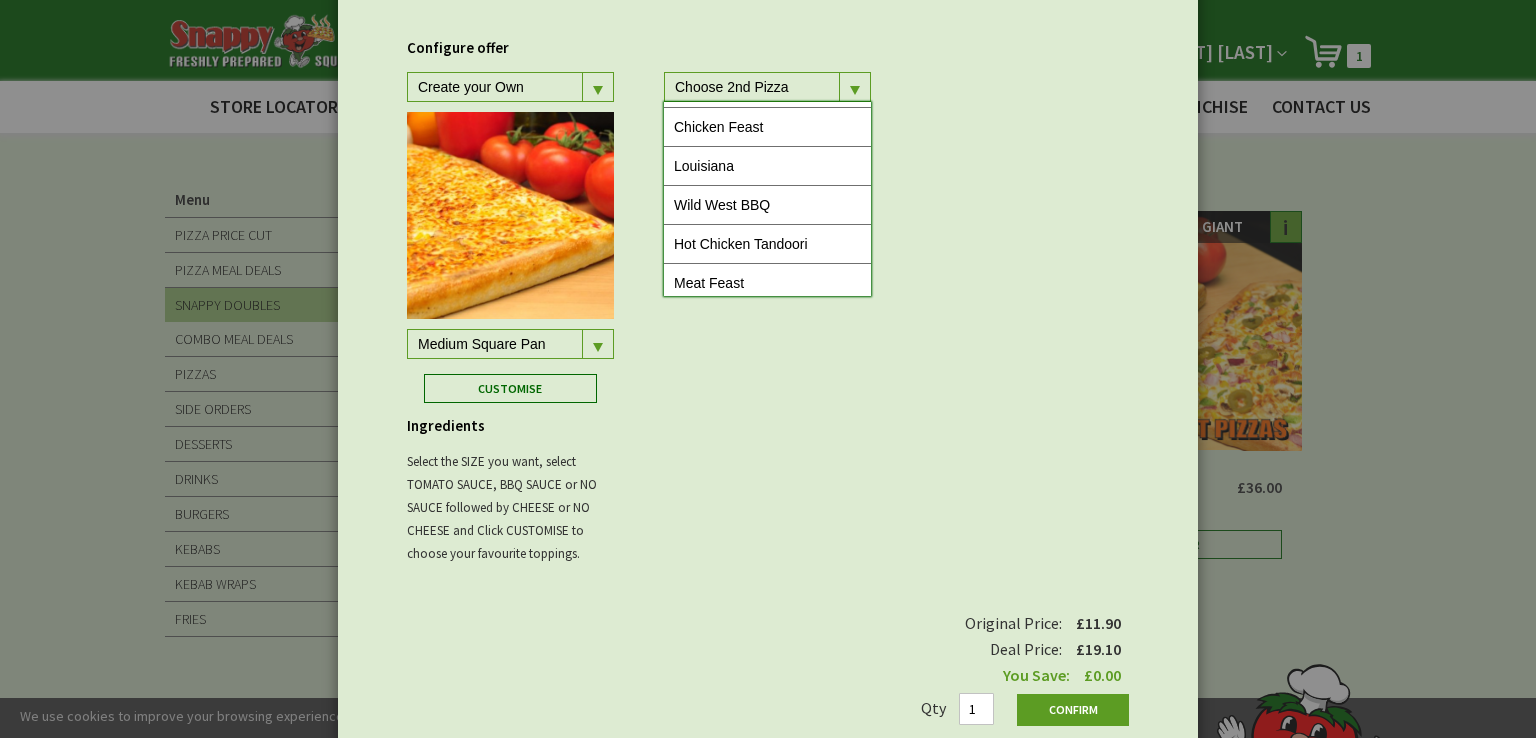 scroll, scrollTop: 383, scrollLeft: 0, axis: vertical 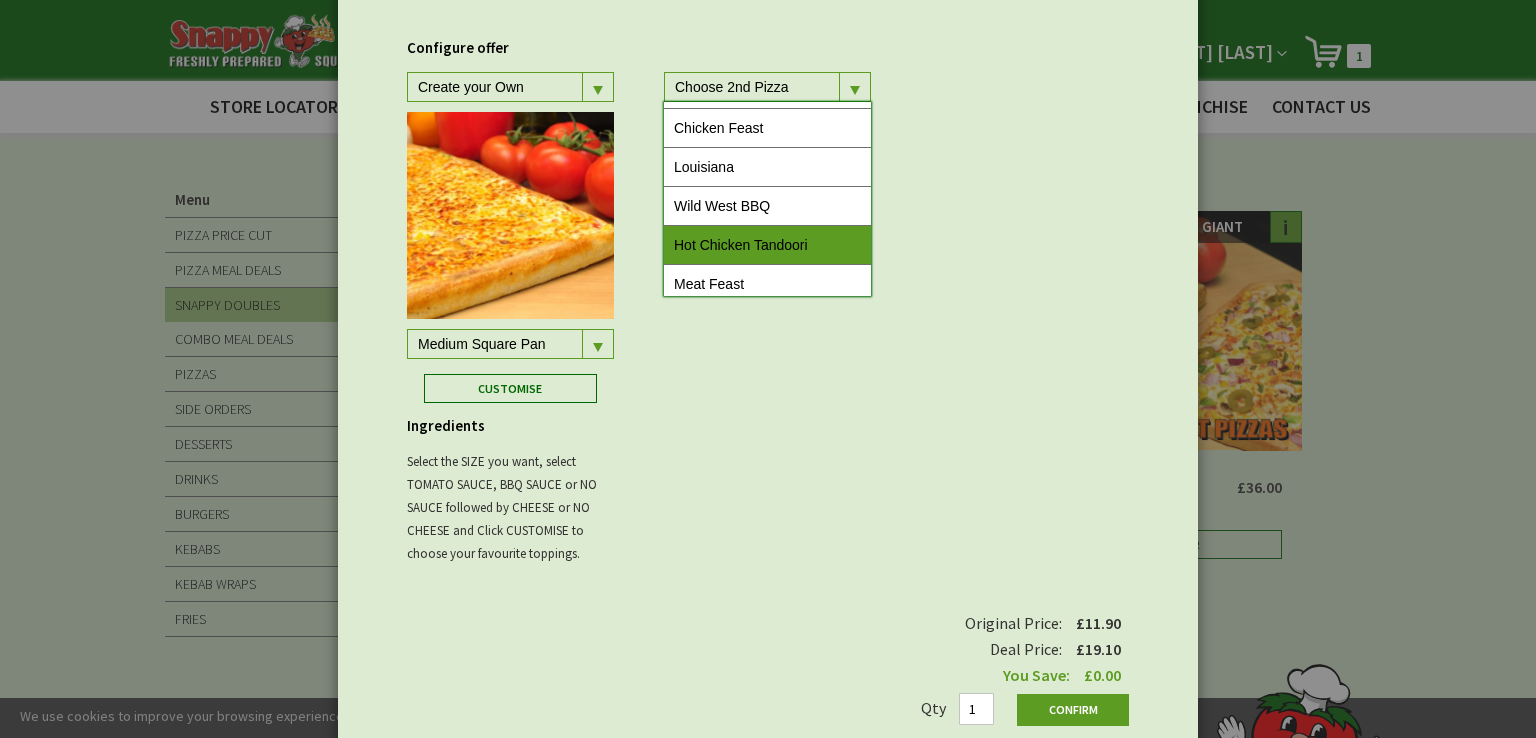 click on "Hot Chicken Tandoori" at bounding box center [767, 245] 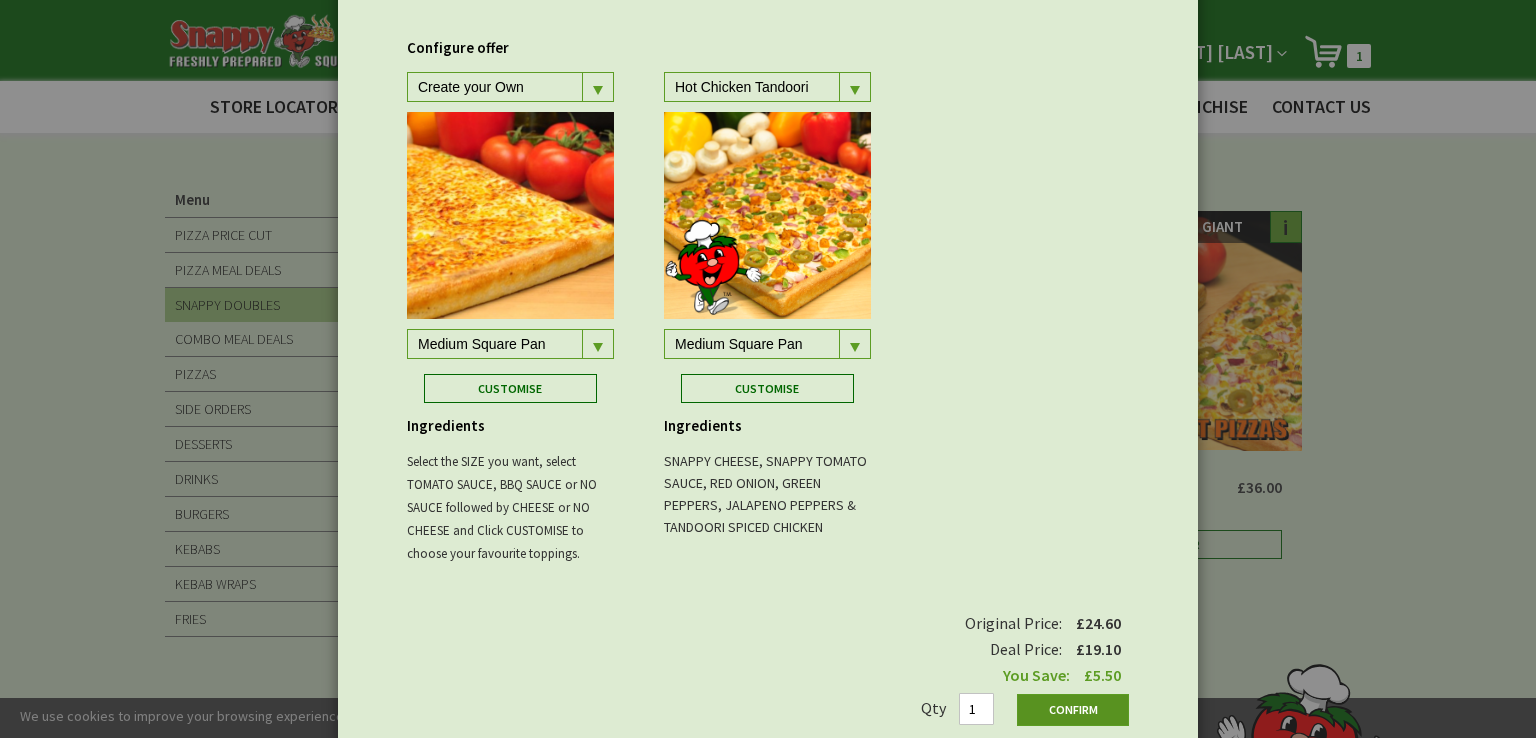 click on "Confirm" at bounding box center (1073, 710) 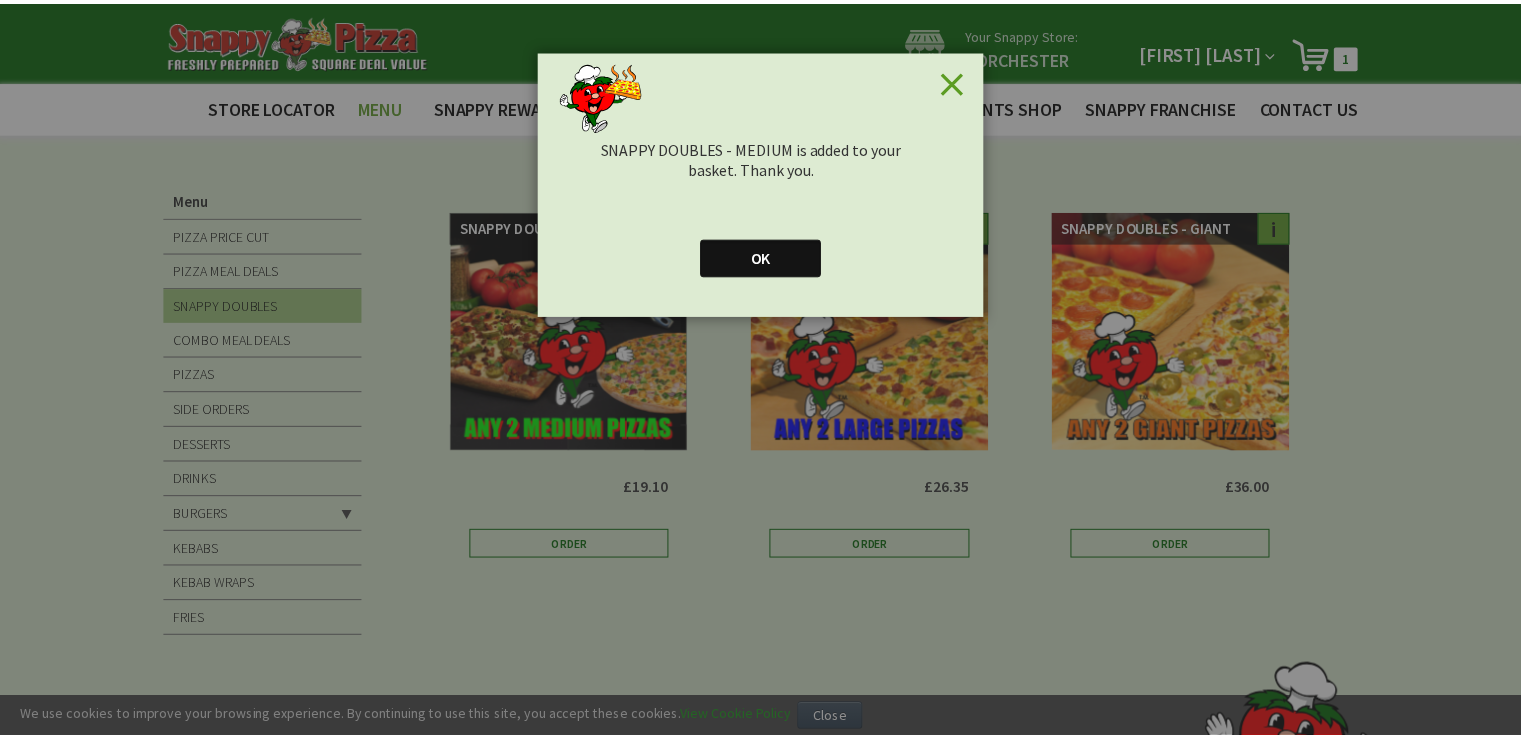scroll, scrollTop: 0, scrollLeft: 0, axis: both 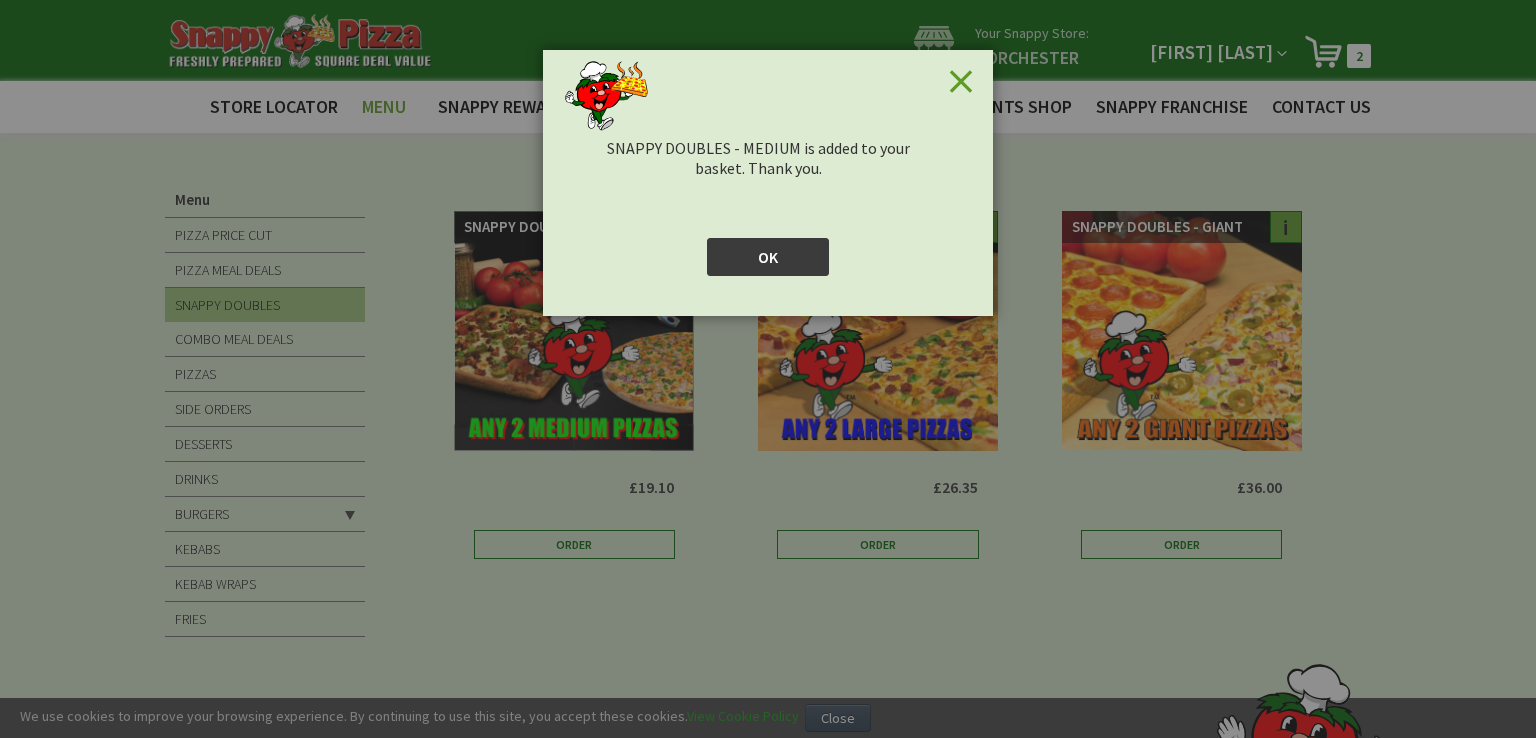 click on "OK" at bounding box center [768, 257] 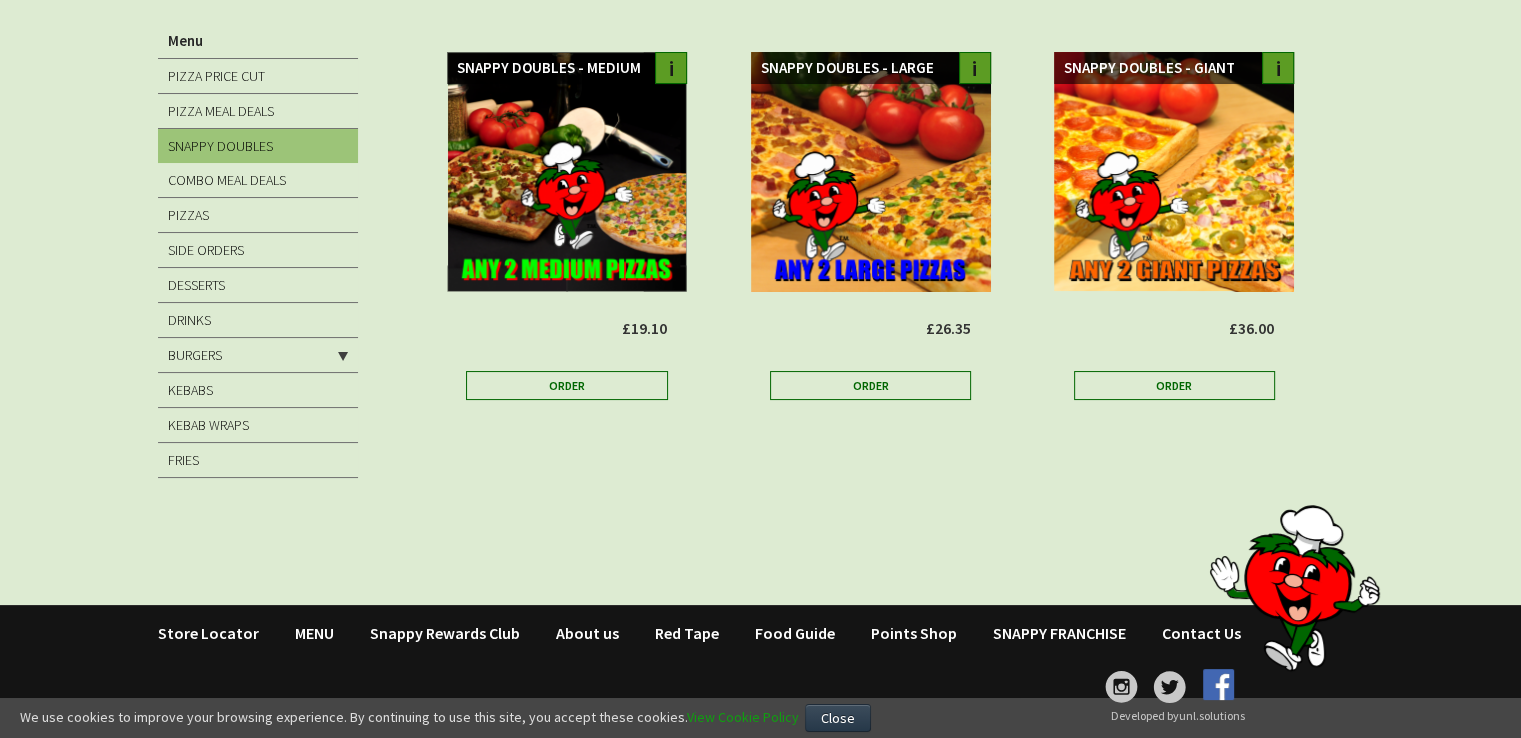 scroll, scrollTop: 0, scrollLeft: 0, axis: both 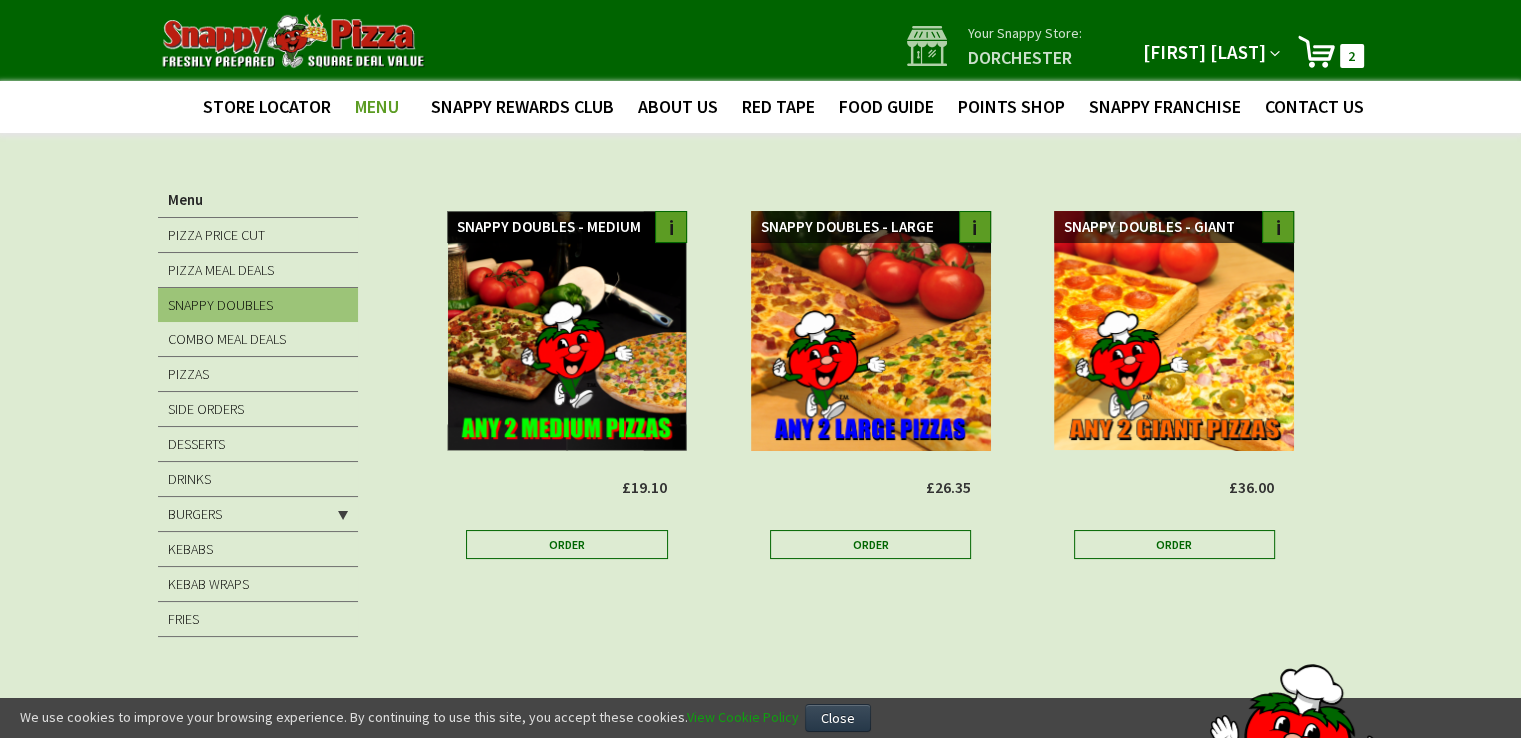 click on "2
2
items" at bounding box center [1352, 56] 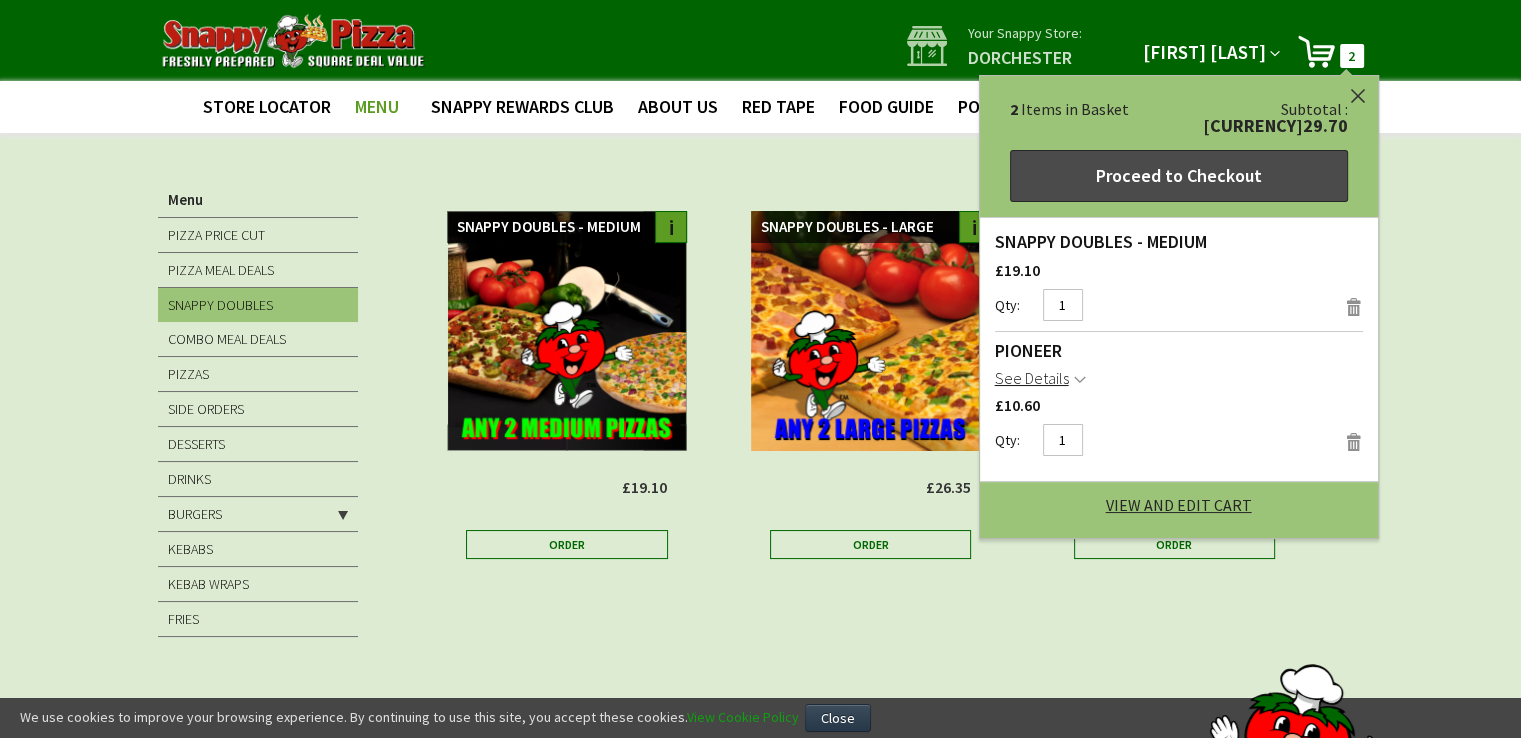 click on "Proceed to Checkout" at bounding box center (1179, 176) 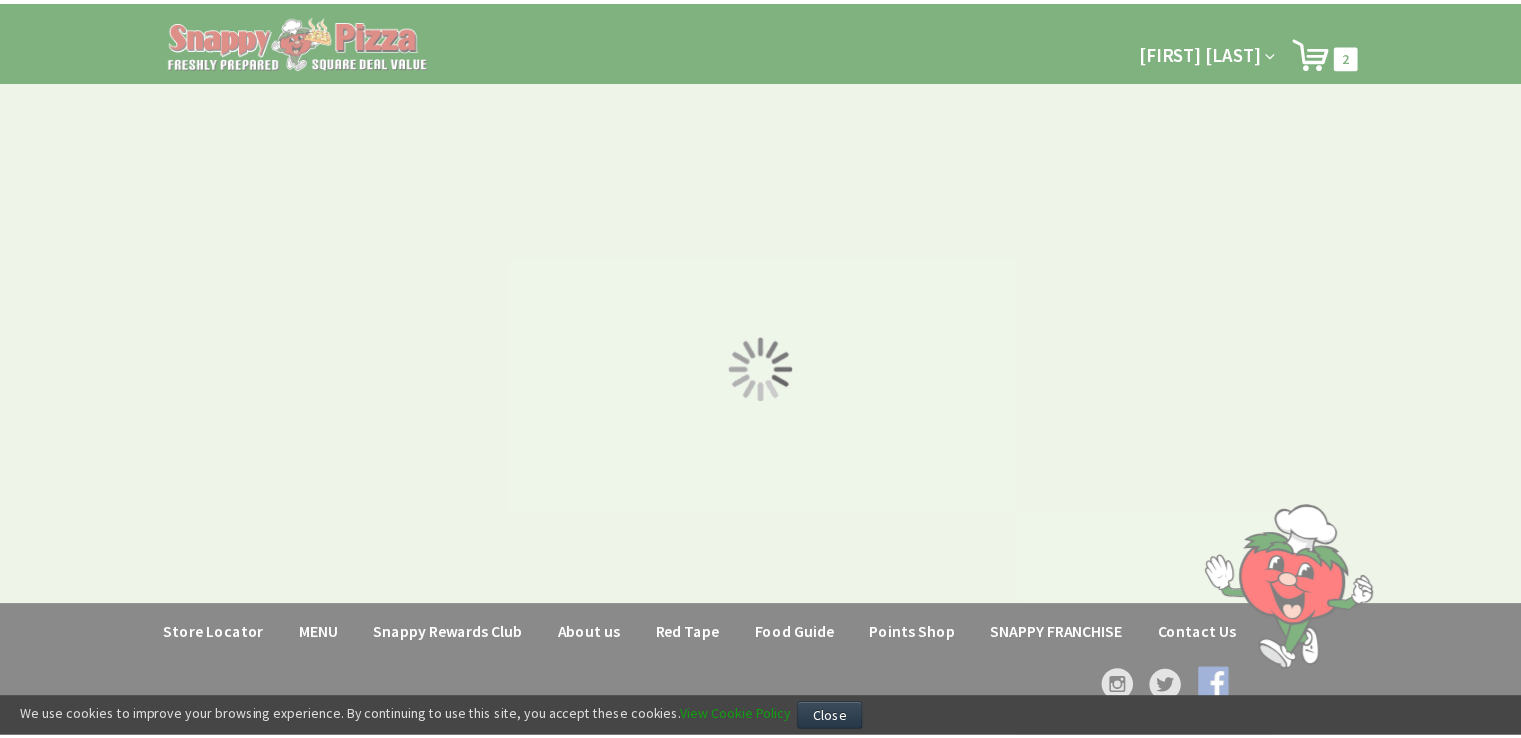 scroll, scrollTop: 0, scrollLeft: 0, axis: both 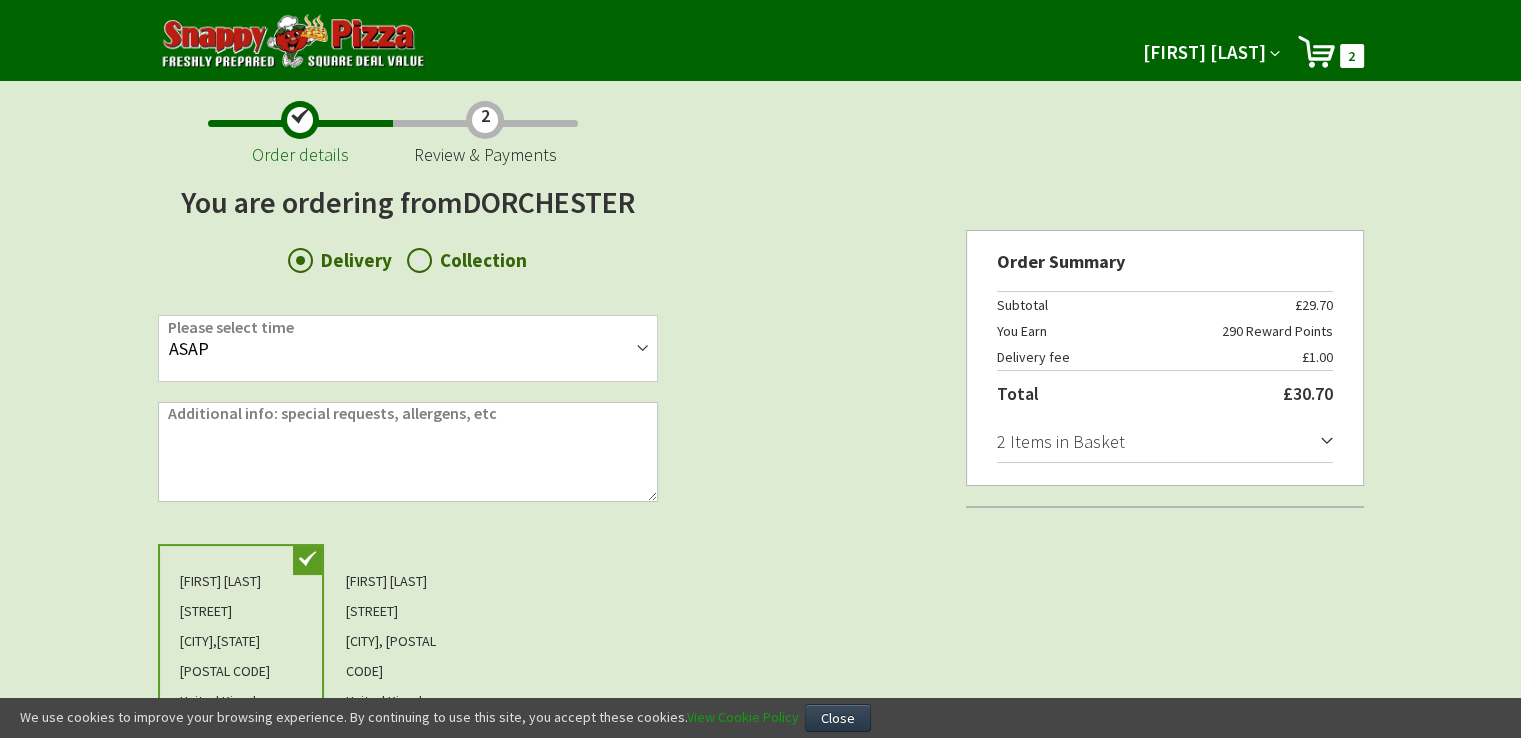 type on "[USERNAME]@[EXAMPLE.COM]" 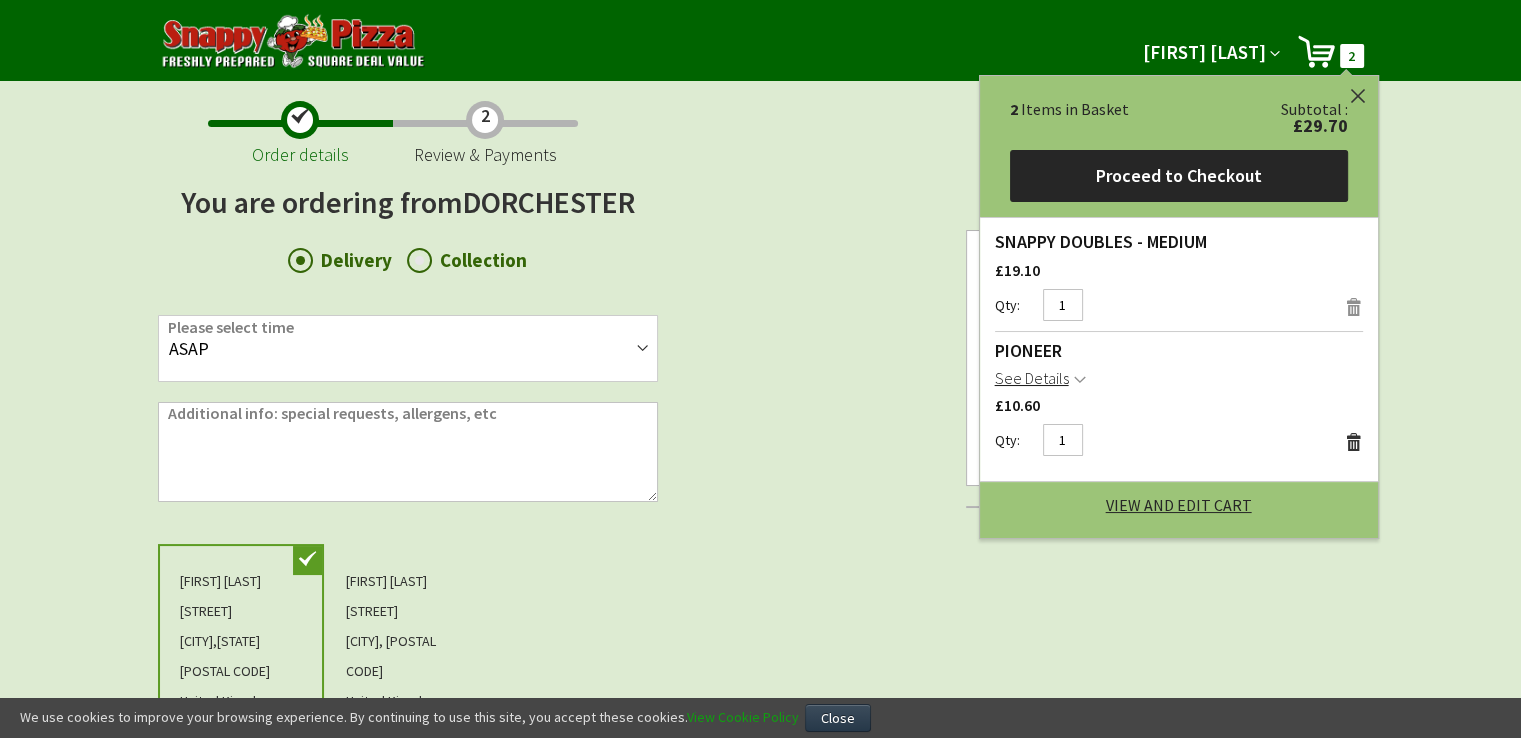 click on "Remove" at bounding box center (1354, 307) 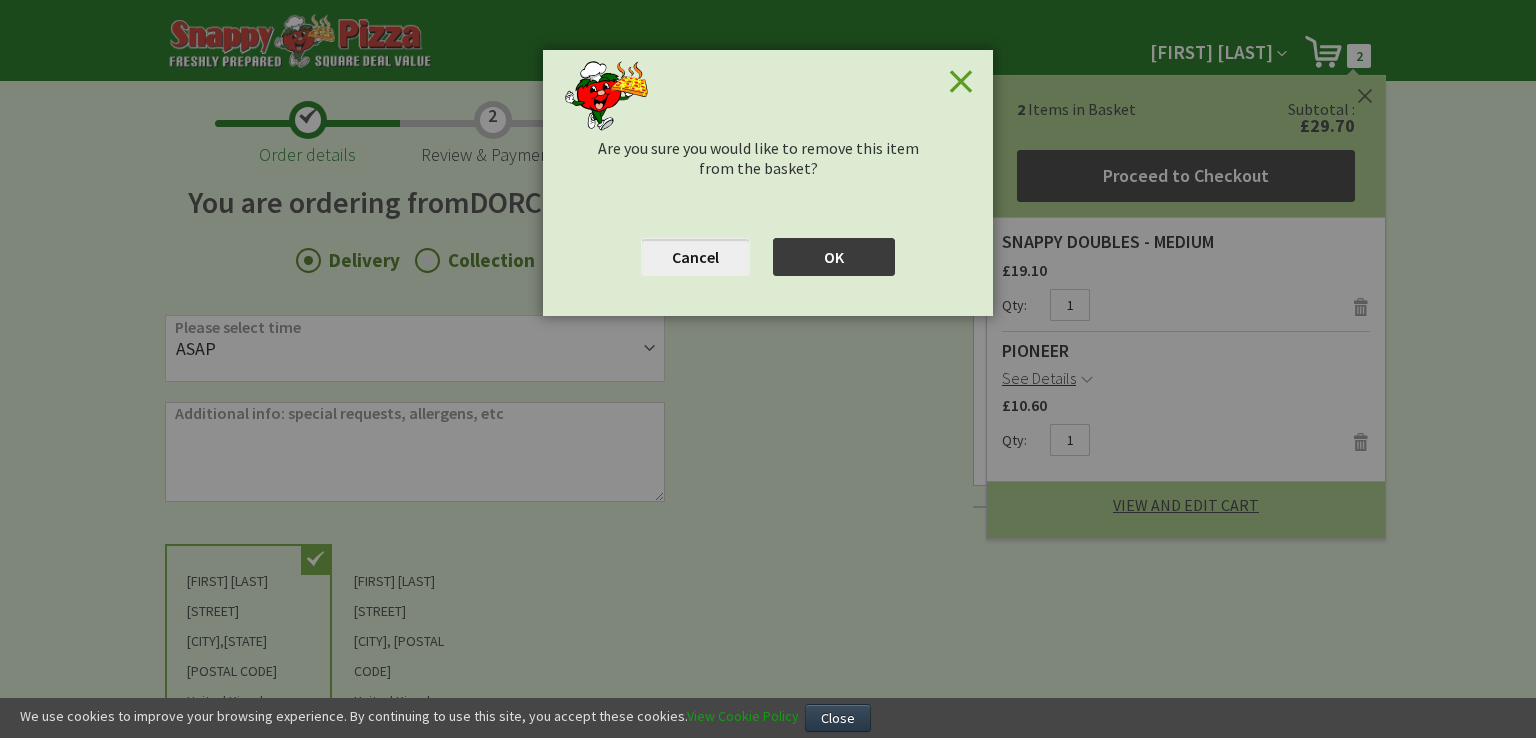 click on "OK" at bounding box center (834, 257) 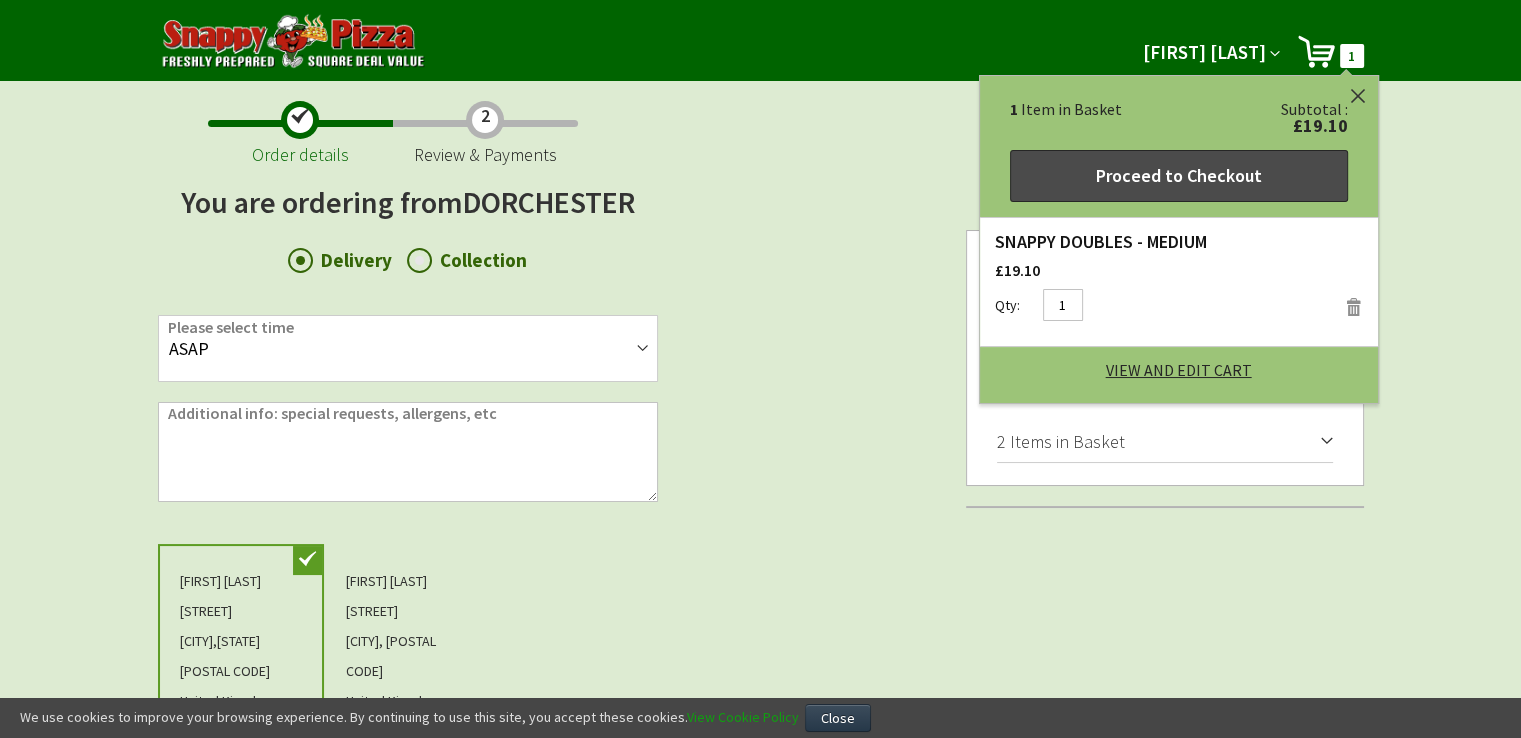 click on "Proceed to Checkout" at bounding box center (1179, 176) 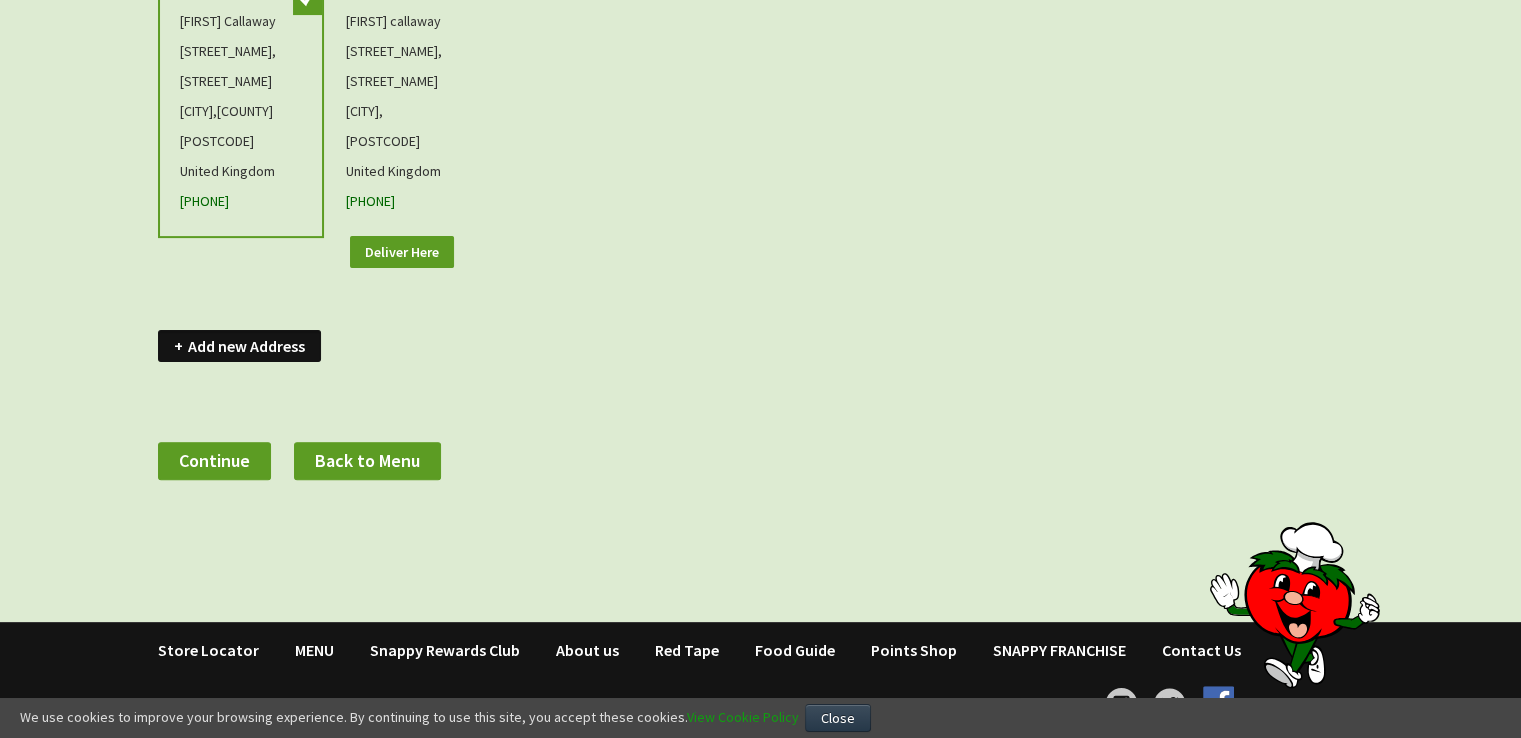 scroll, scrollTop: 578, scrollLeft: 0, axis: vertical 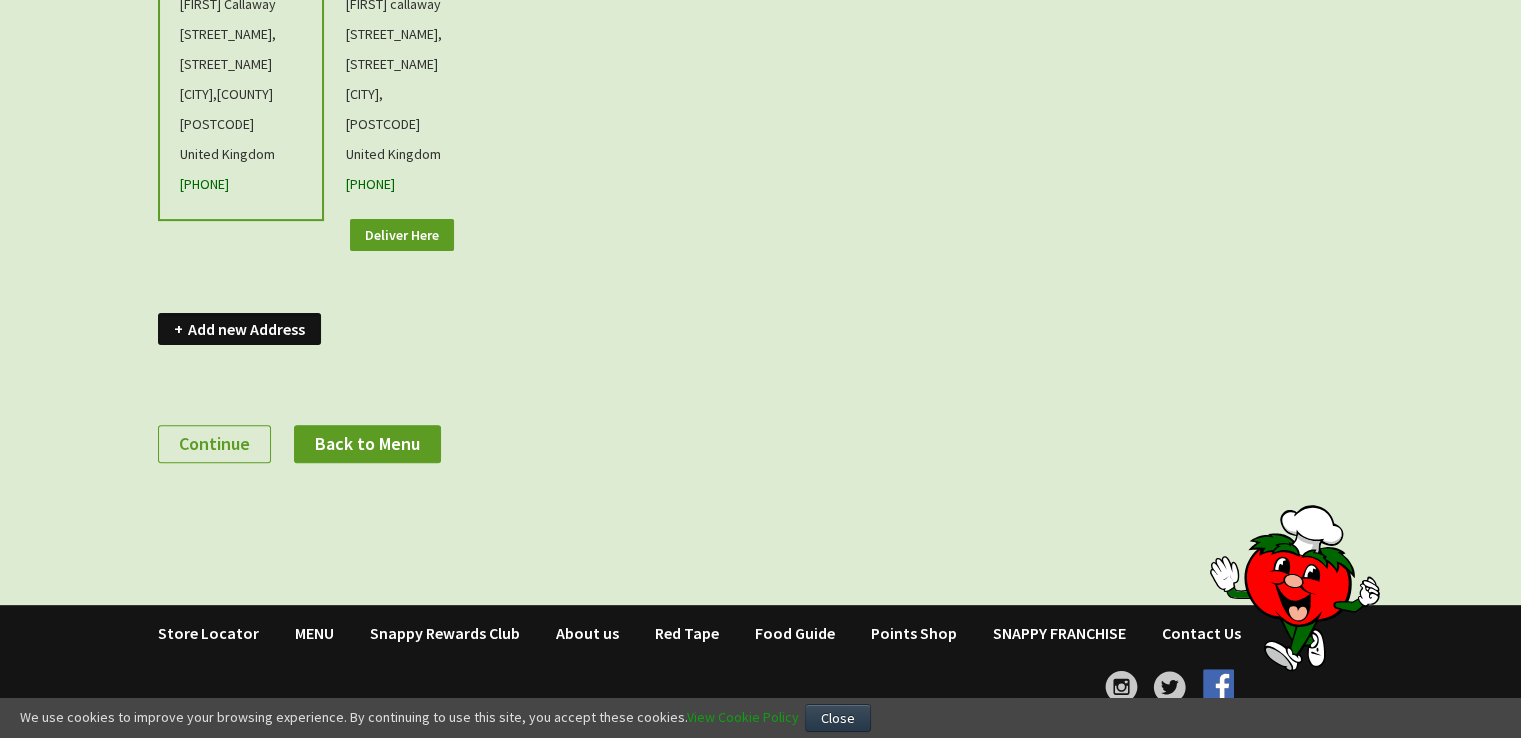 type on "[FIRST][LAST]@[DOMAIN]" 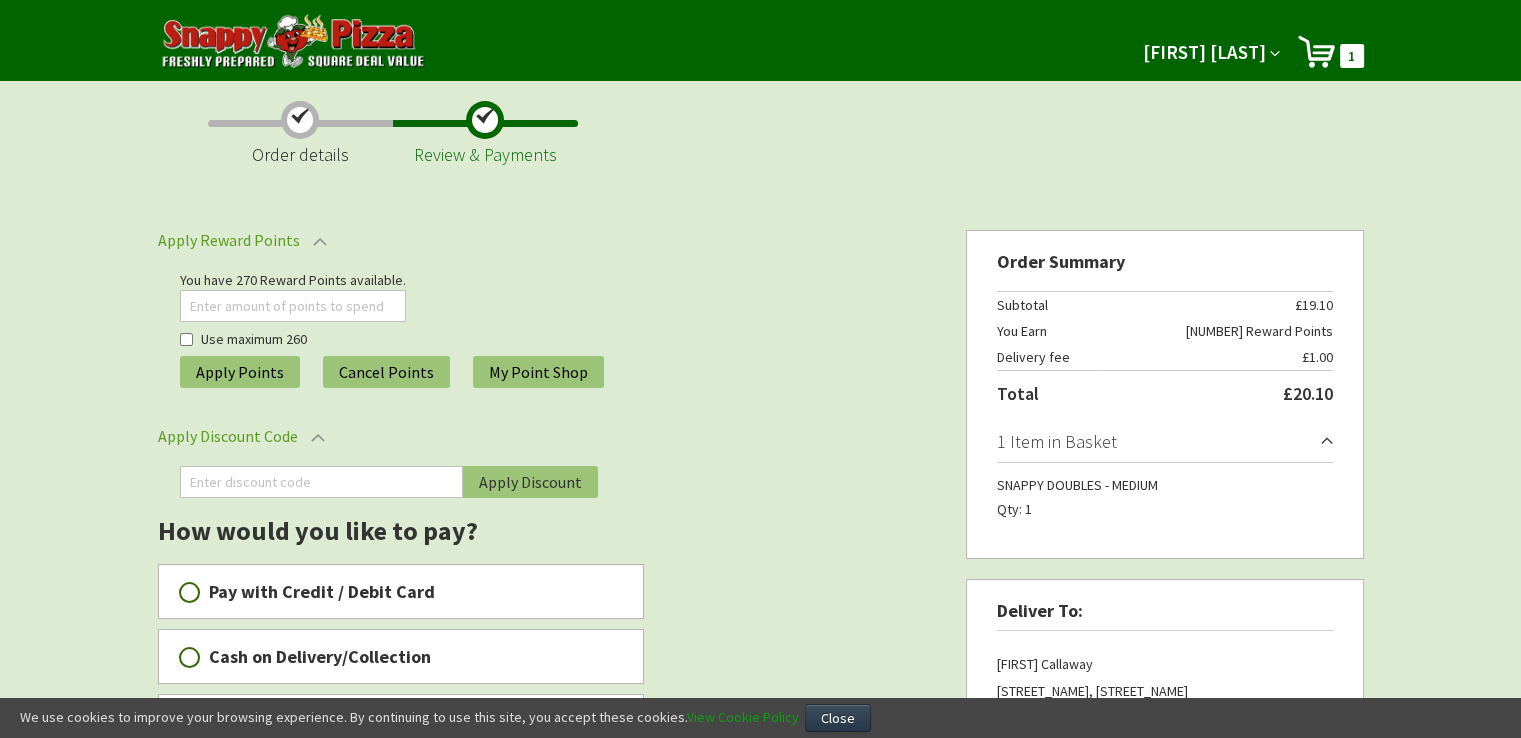 scroll, scrollTop: 143, scrollLeft: 0, axis: vertical 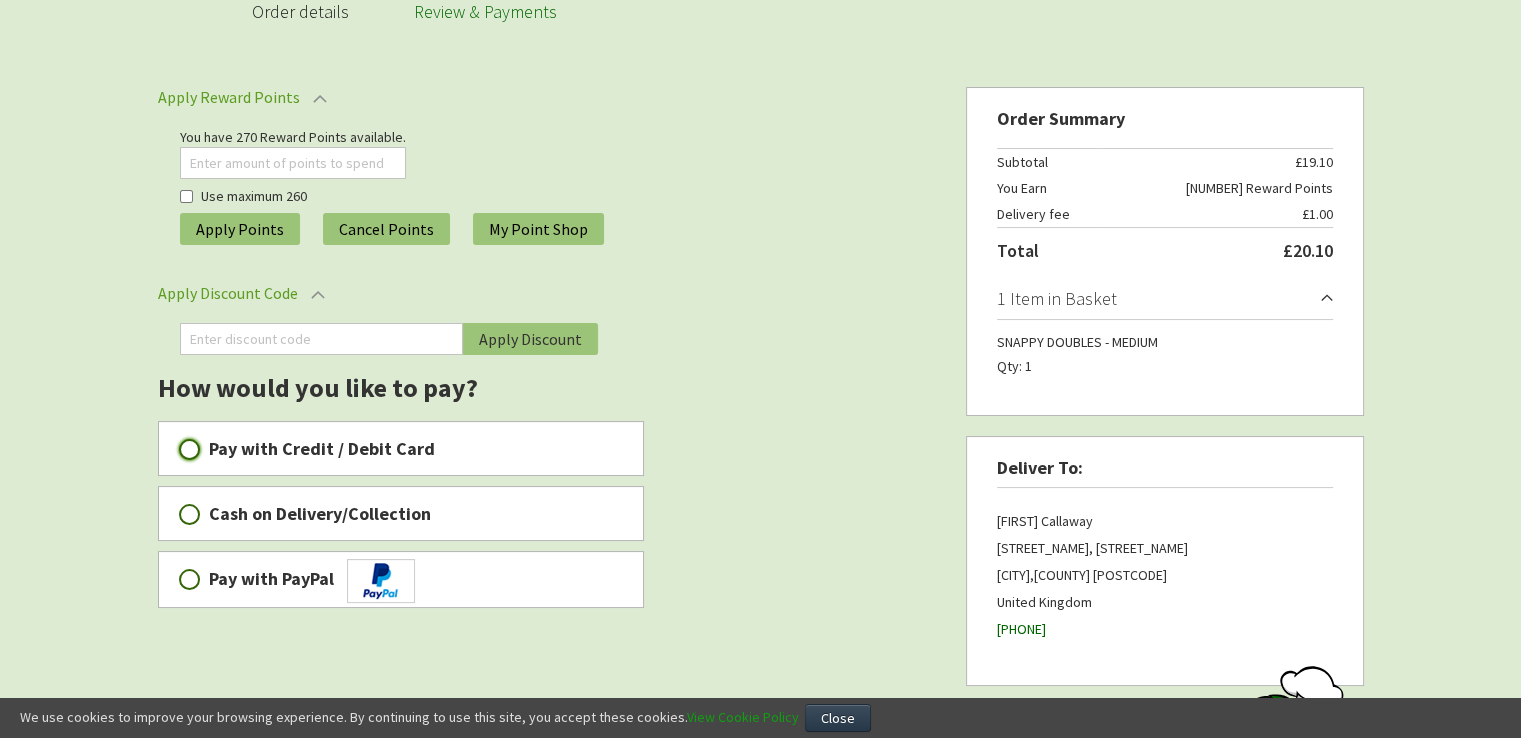 click on "Pay with Credit / Debit Card" at bounding box center (189, 449) 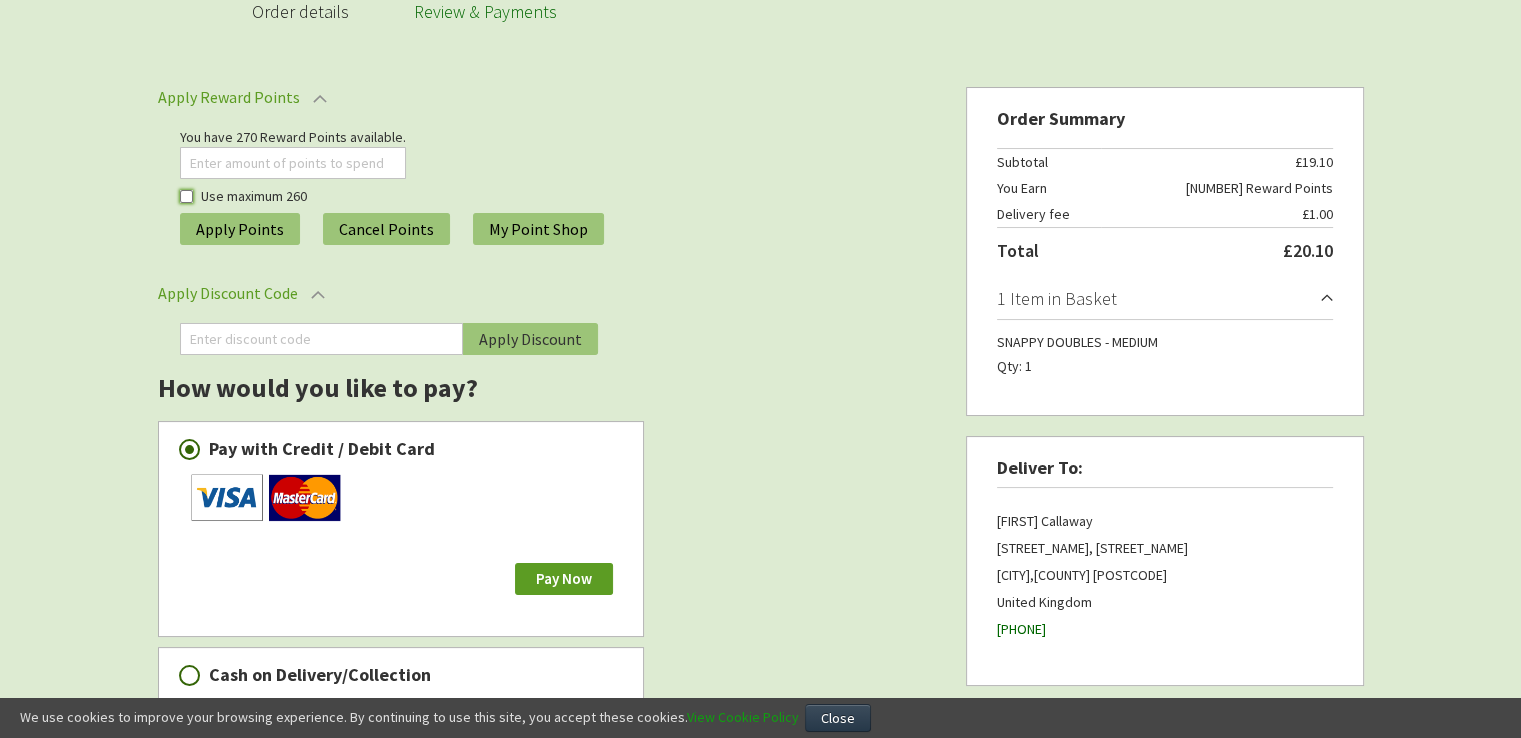 click on "Use maximum   260" at bounding box center (186, 196) 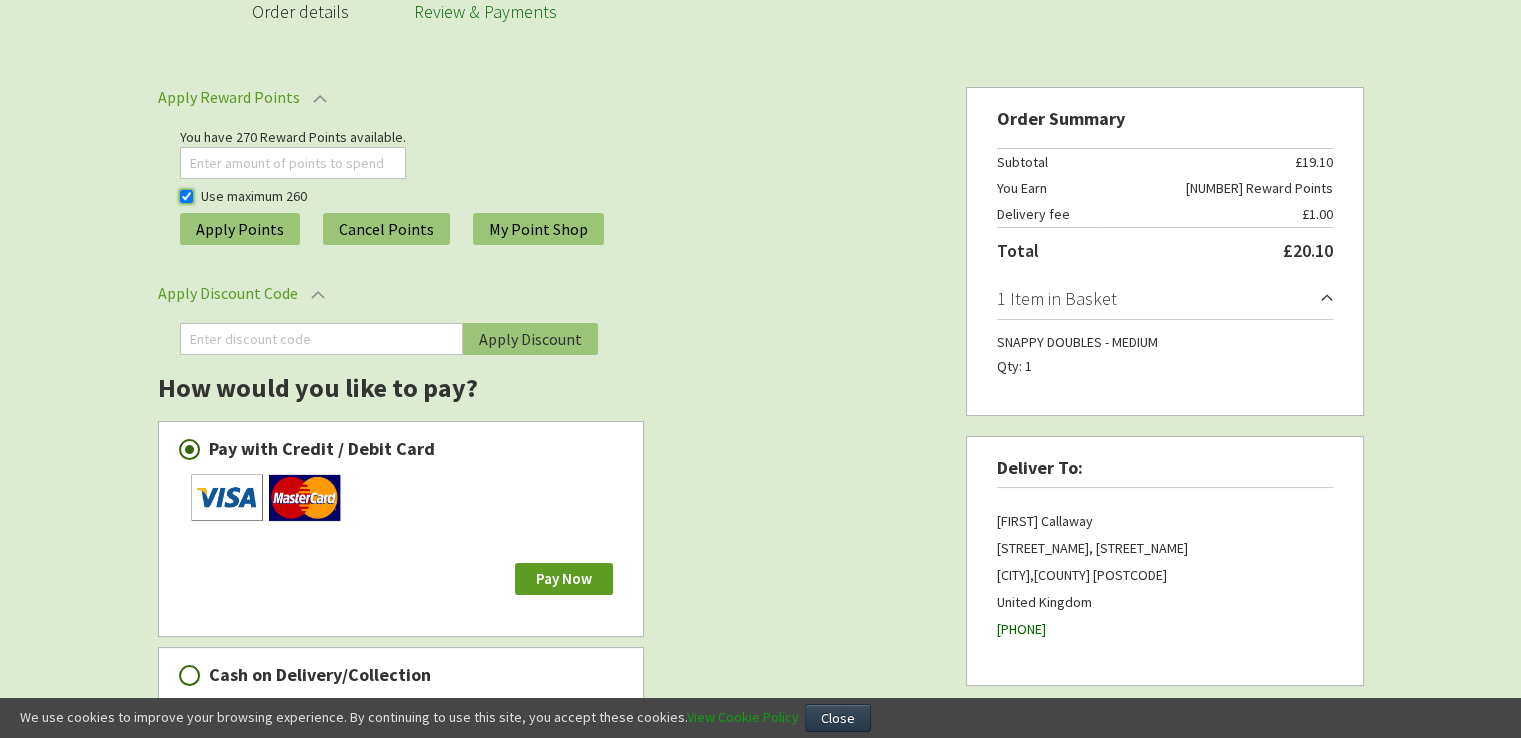 checkbox on "true" 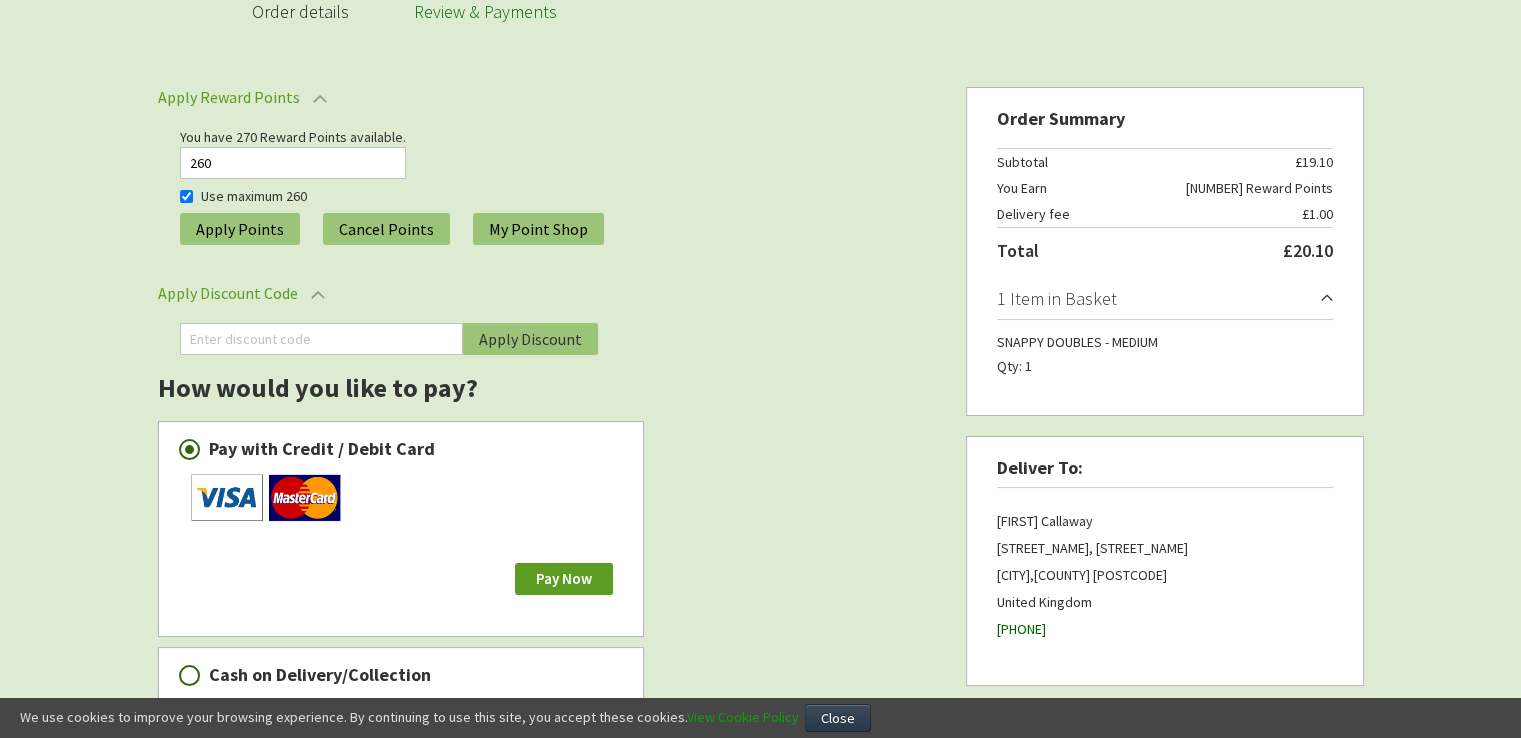 click on "Apply Points" at bounding box center (240, 229) 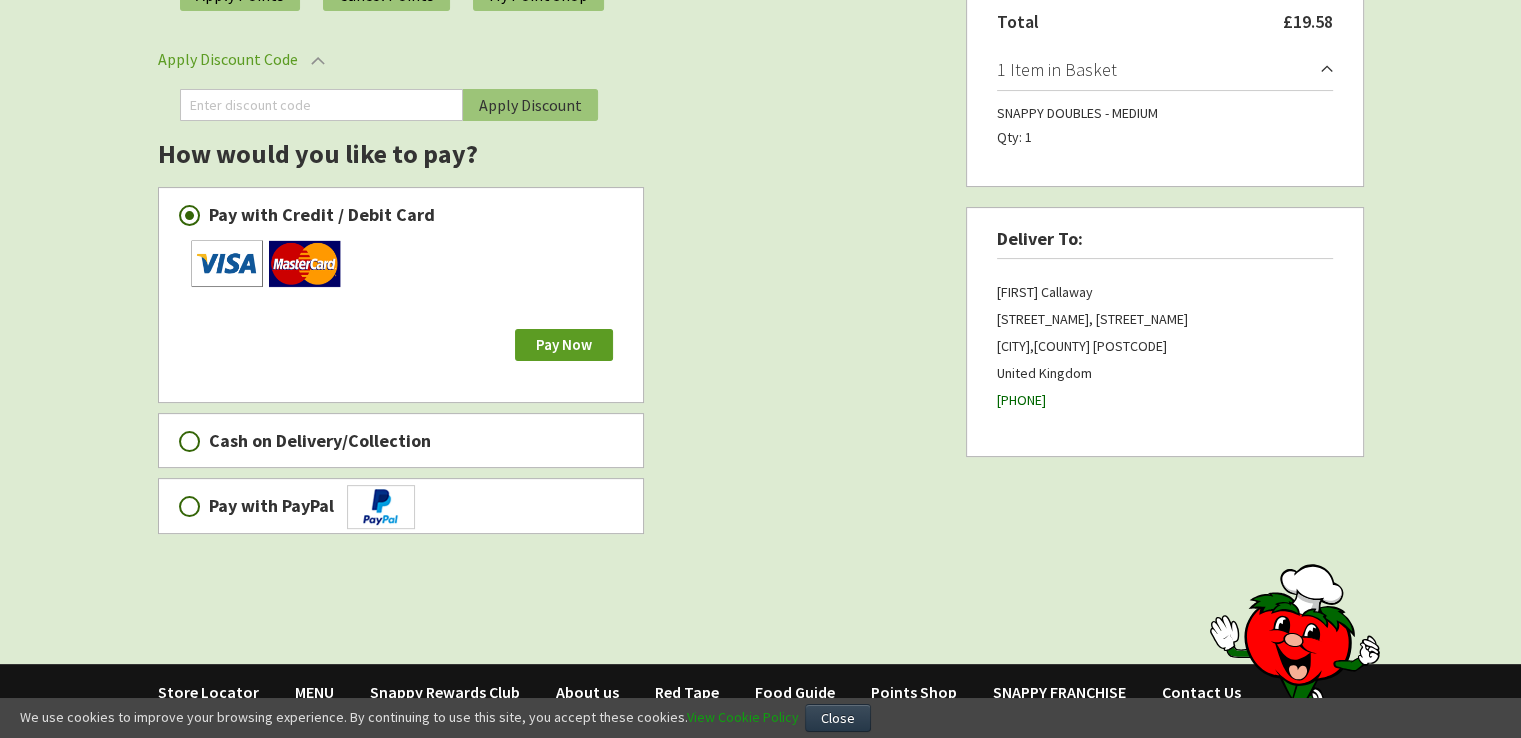scroll, scrollTop: 427, scrollLeft: 0, axis: vertical 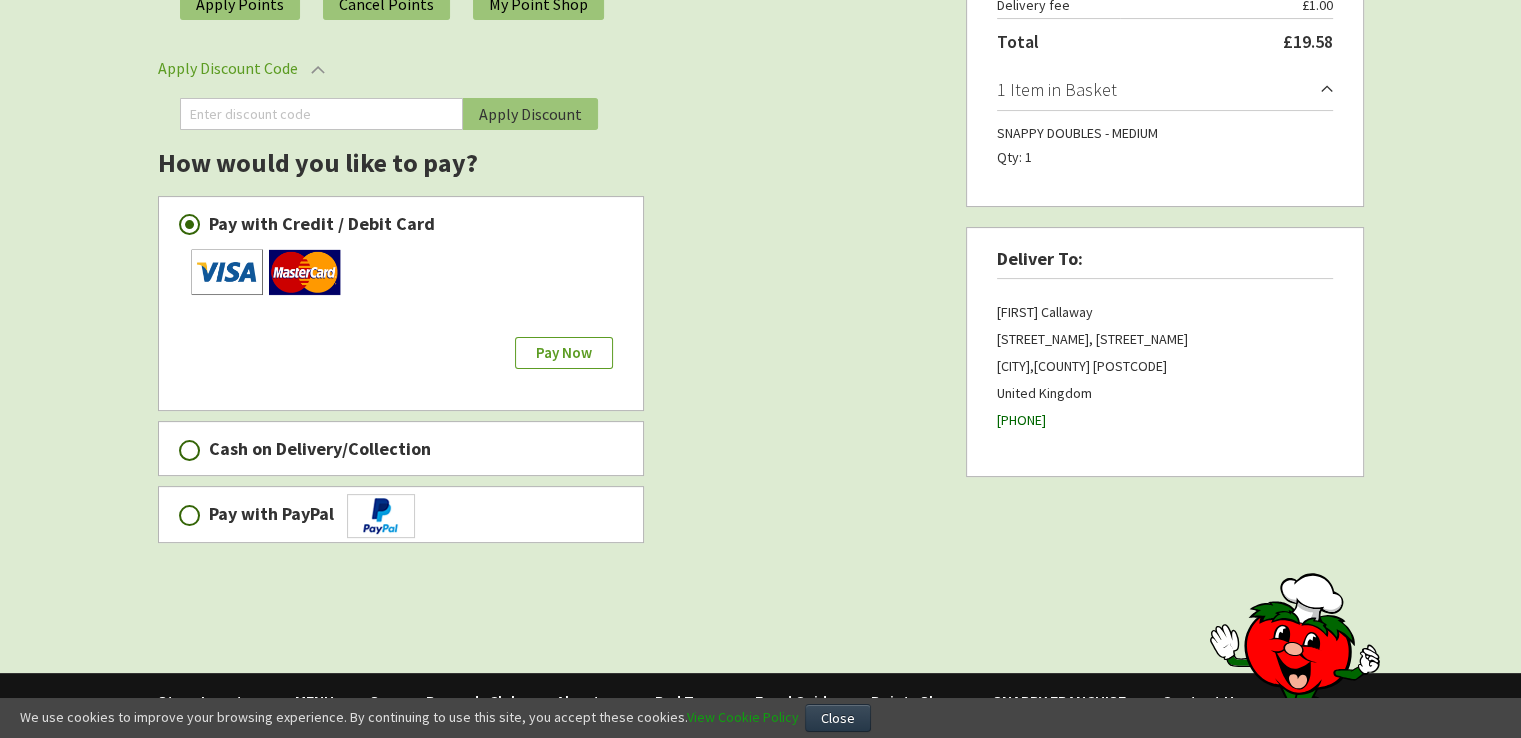 click on "Pay Now" at bounding box center (564, 352) 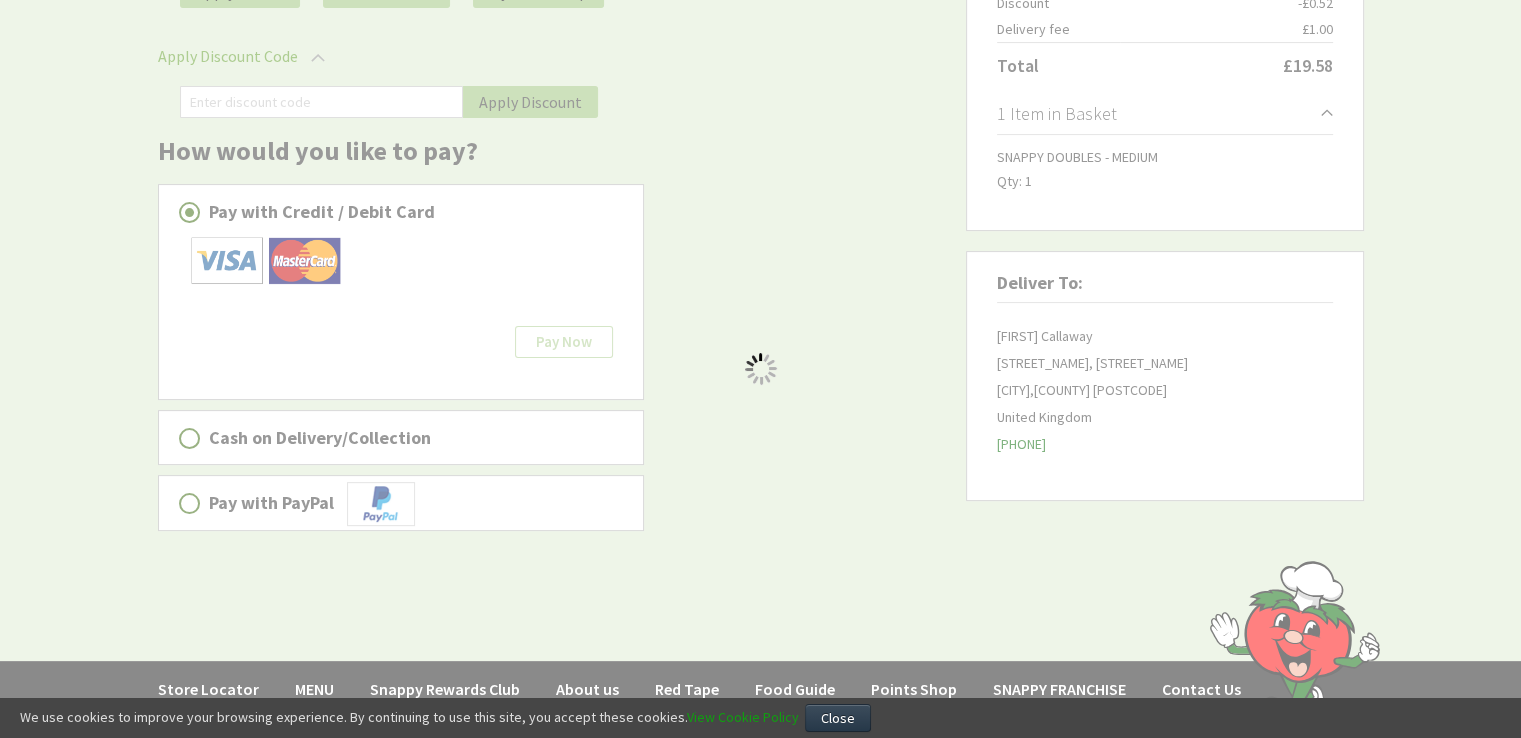 scroll, scrollTop: 380, scrollLeft: 0, axis: vertical 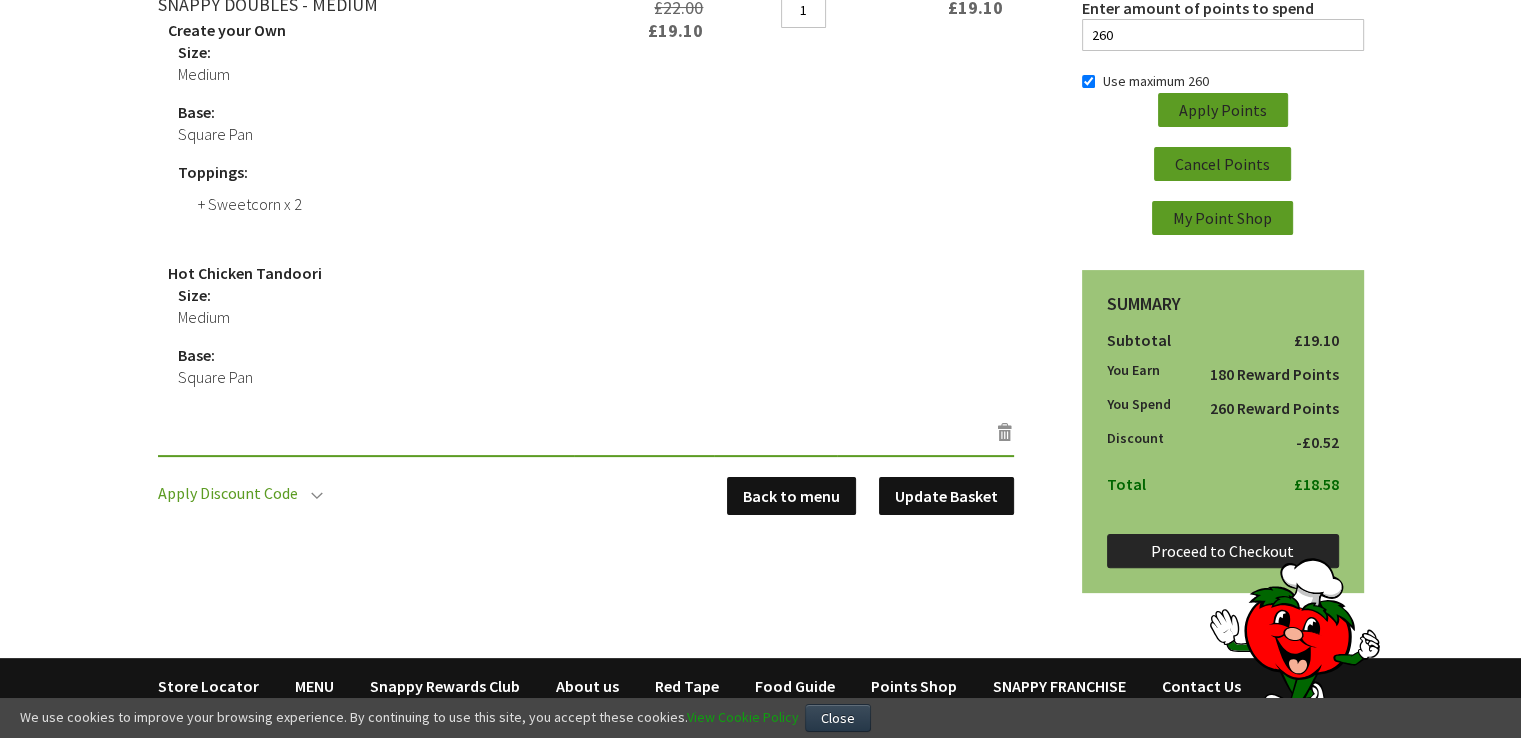 type on "[USERNAME]@[EXAMPLE.COM]" 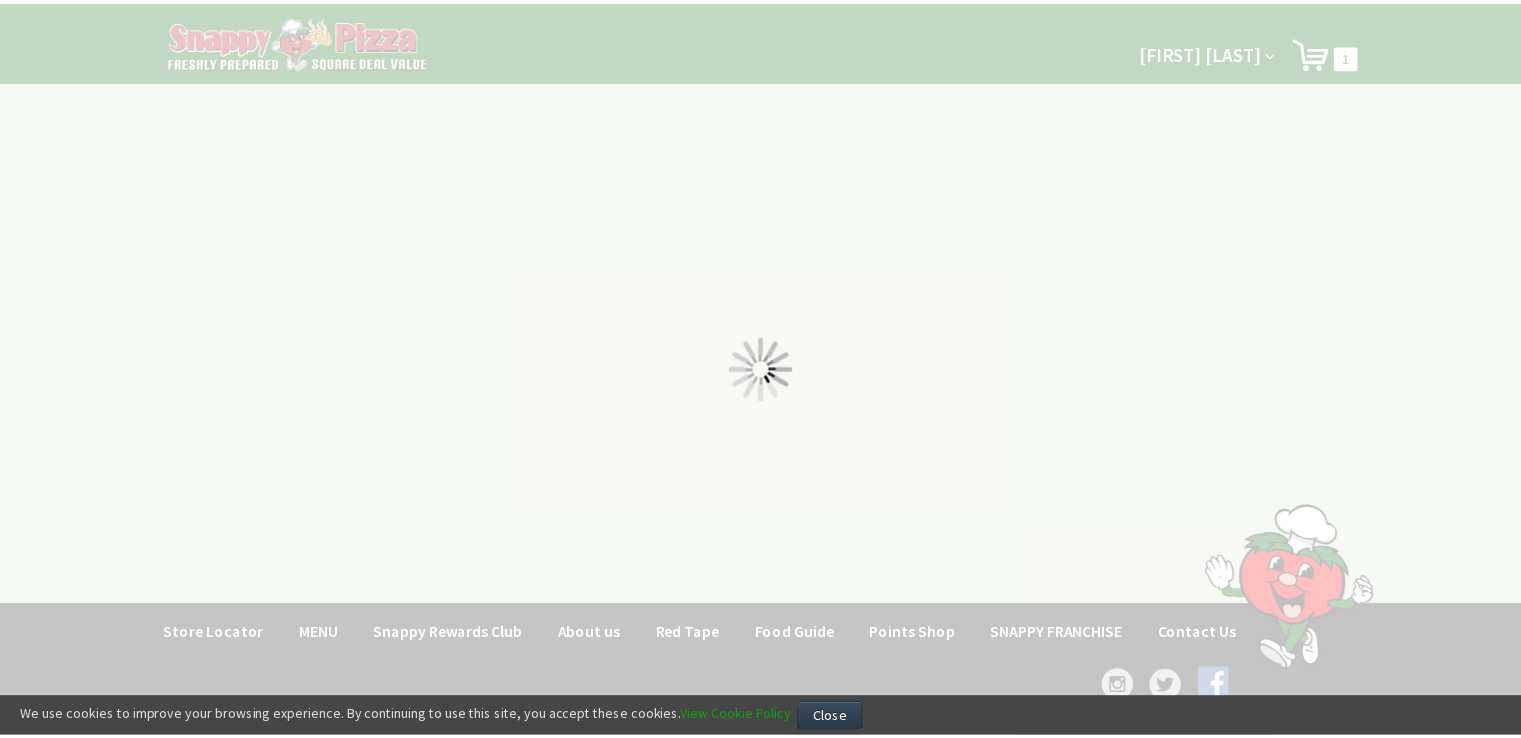 scroll, scrollTop: 0, scrollLeft: 0, axis: both 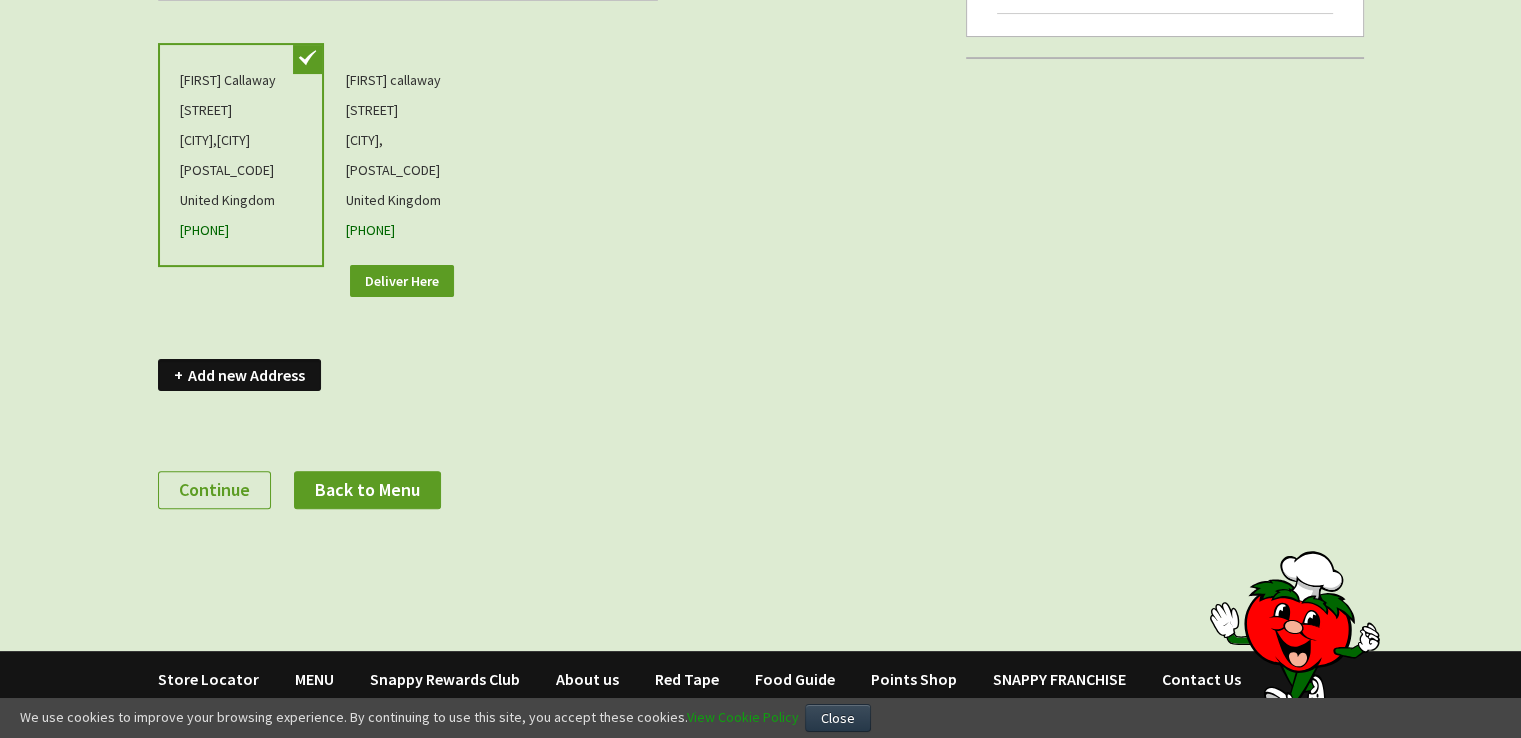 type on "[USERNAME]@[EXAMPLE.COM]" 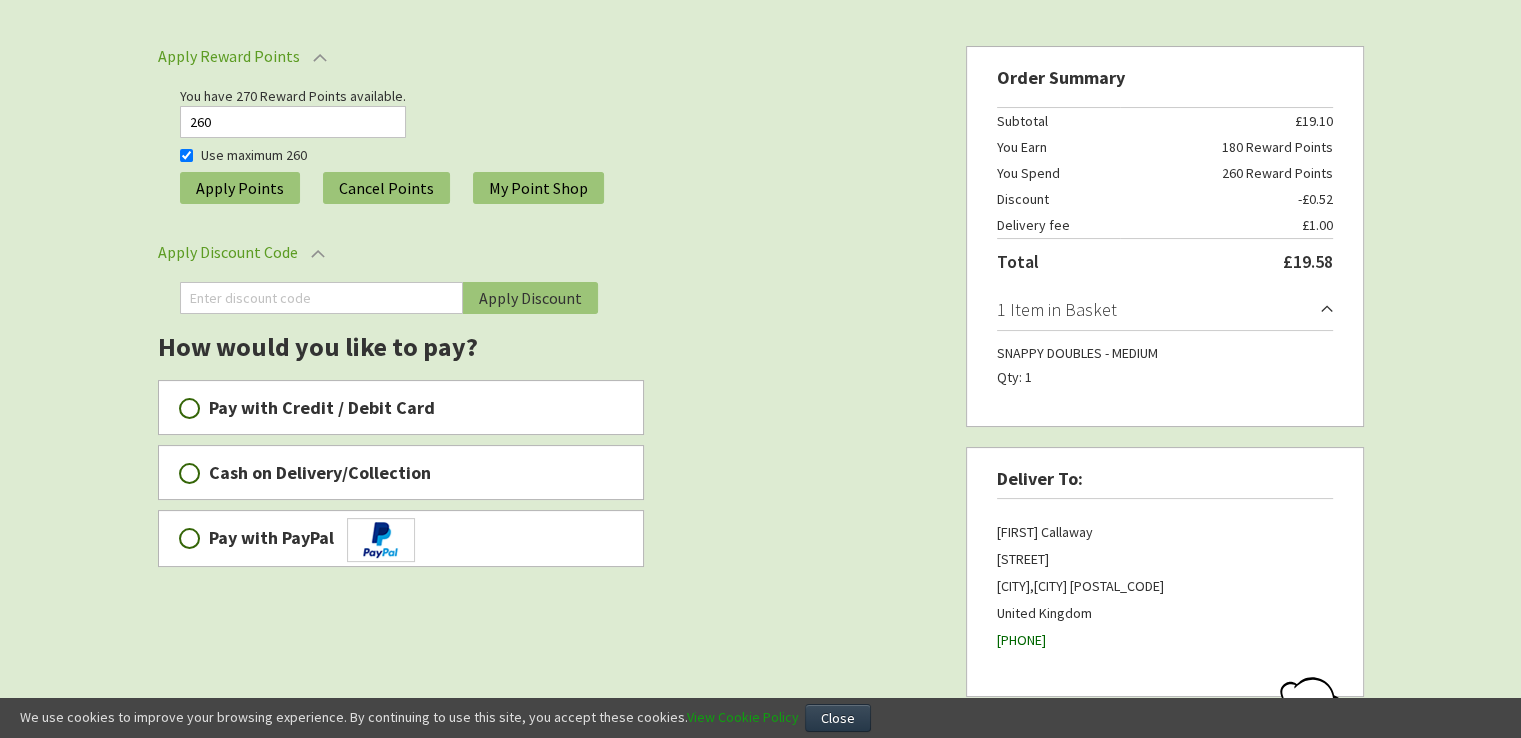 scroll, scrollTop: 355, scrollLeft: 0, axis: vertical 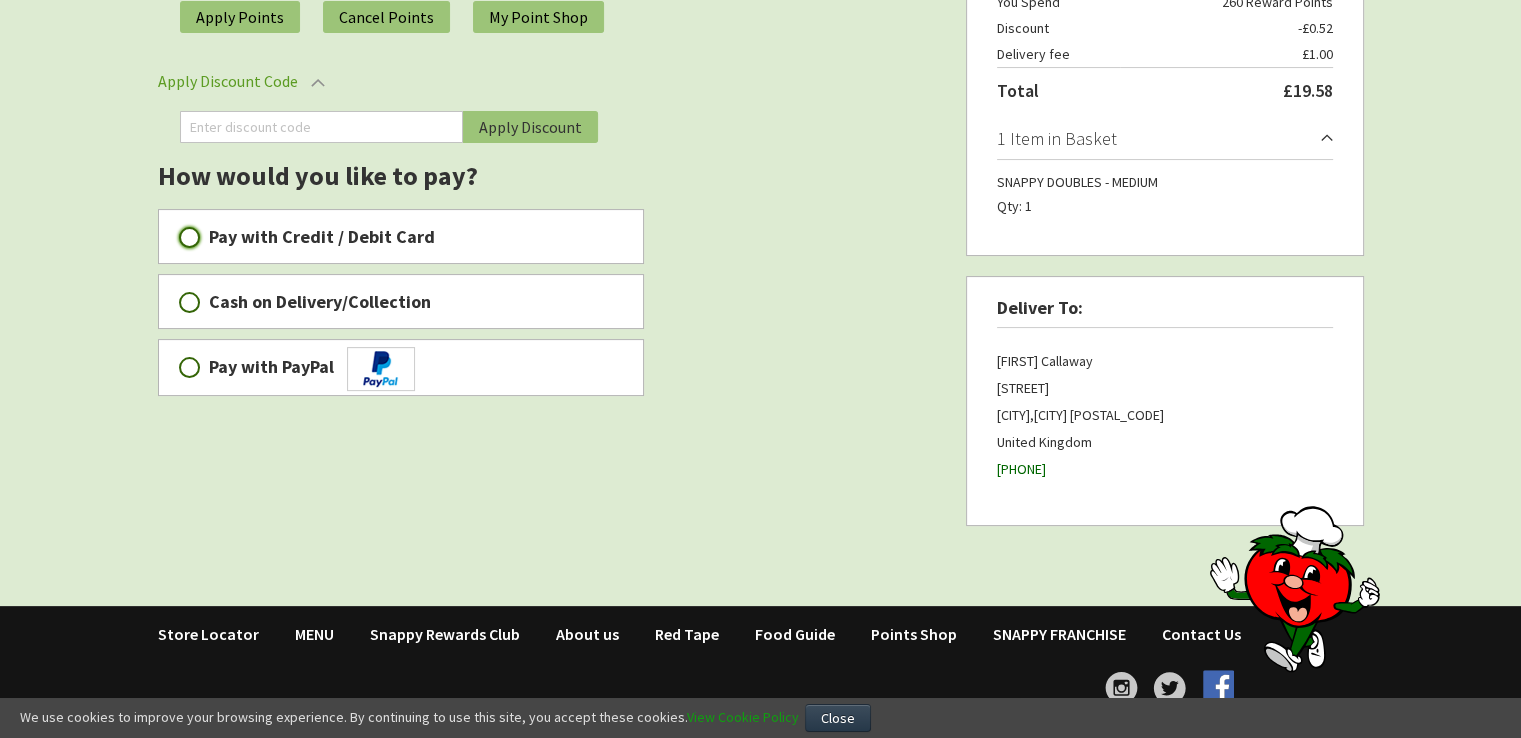 click on "Pay with Credit / Debit Card" at bounding box center (189, 237) 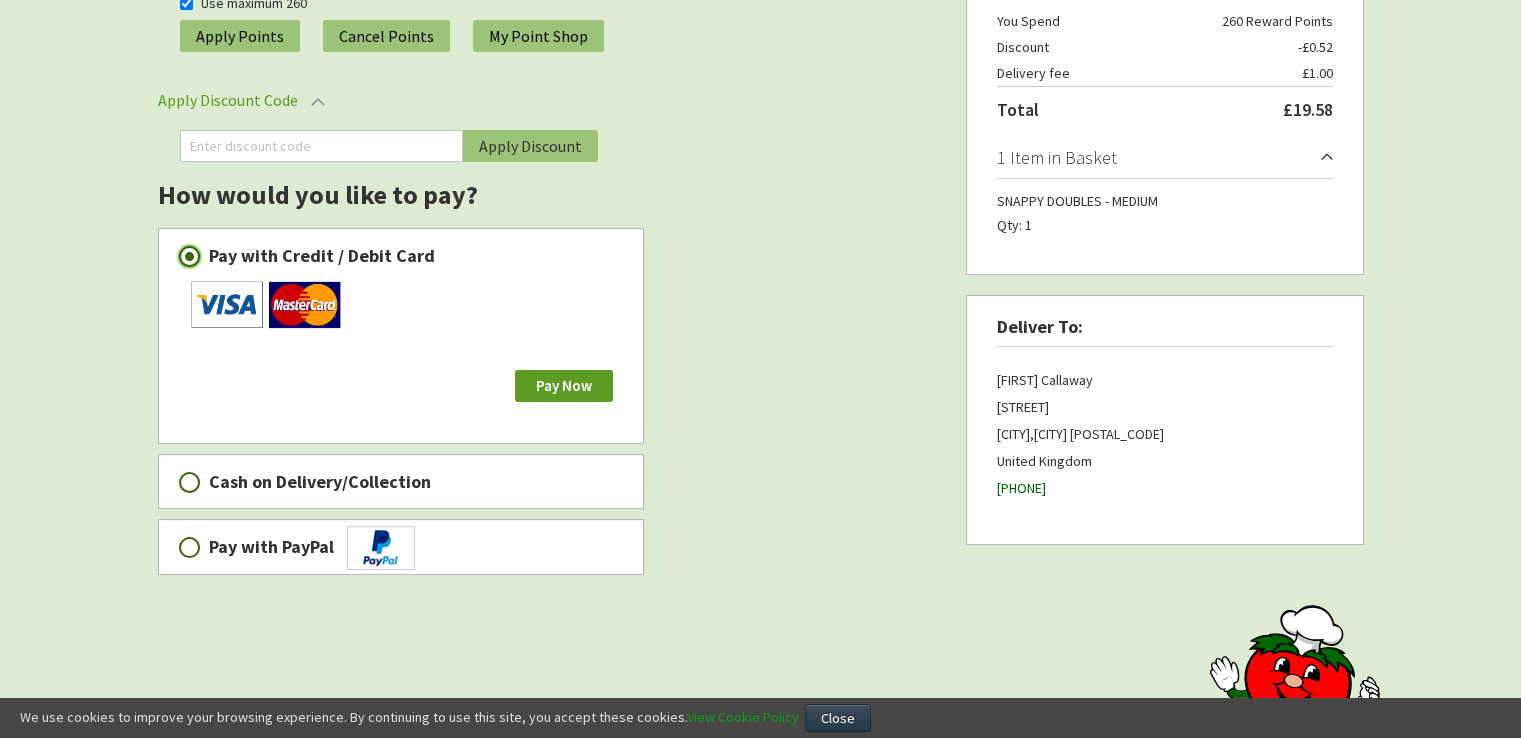 scroll, scrollTop: 326, scrollLeft: 0, axis: vertical 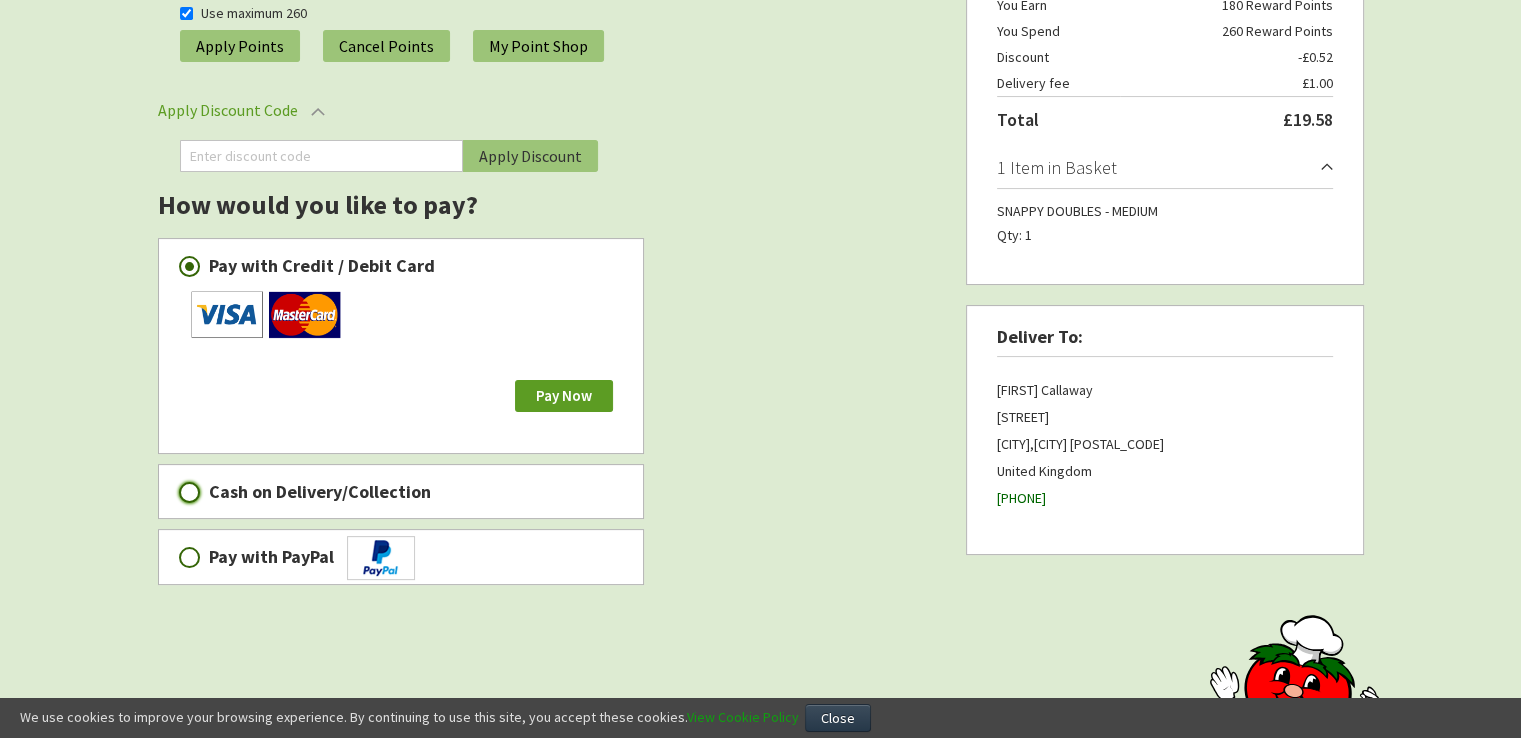click on "Cash on Delivery/Collection" at bounding box center (189, 492) 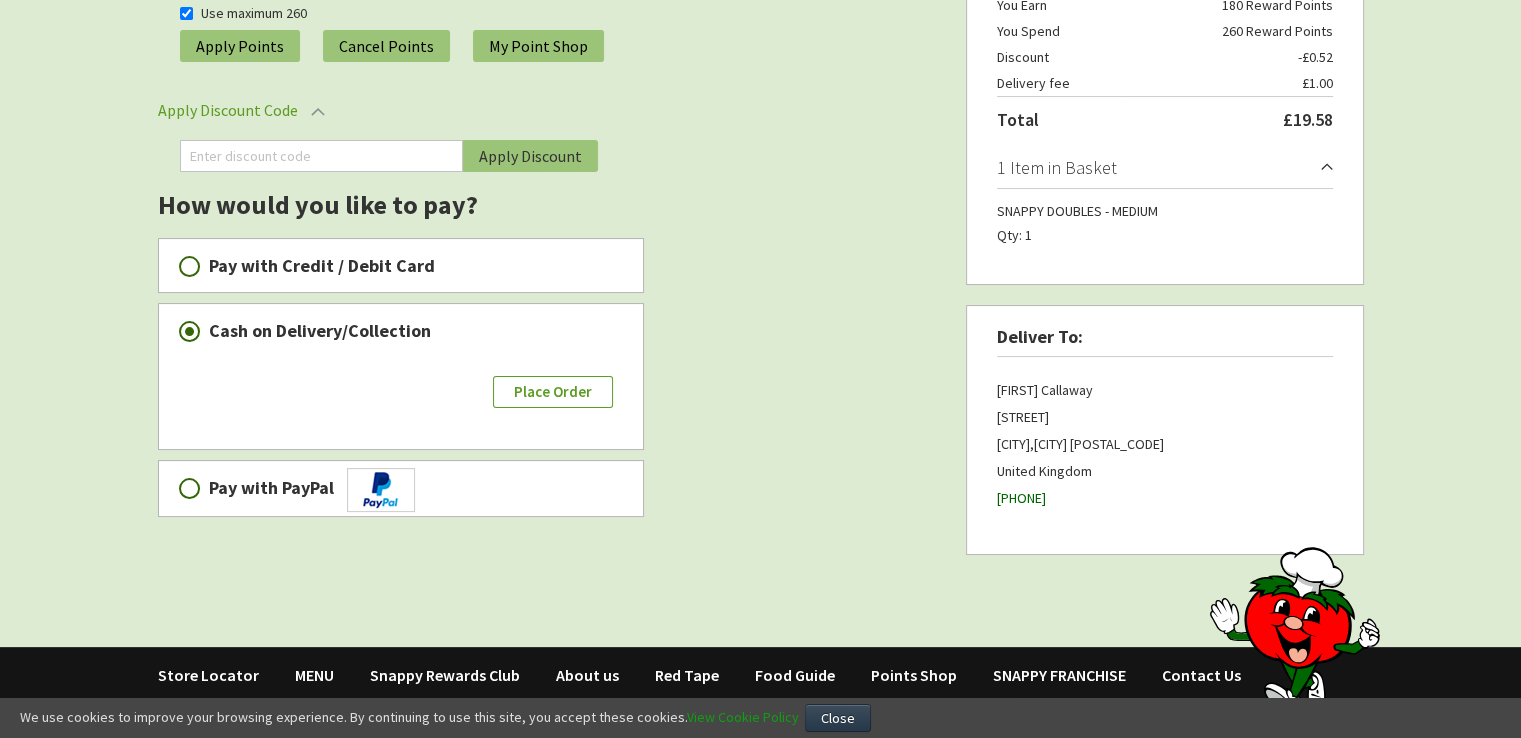 click on "Place Order" at bounding box center (553, 391) 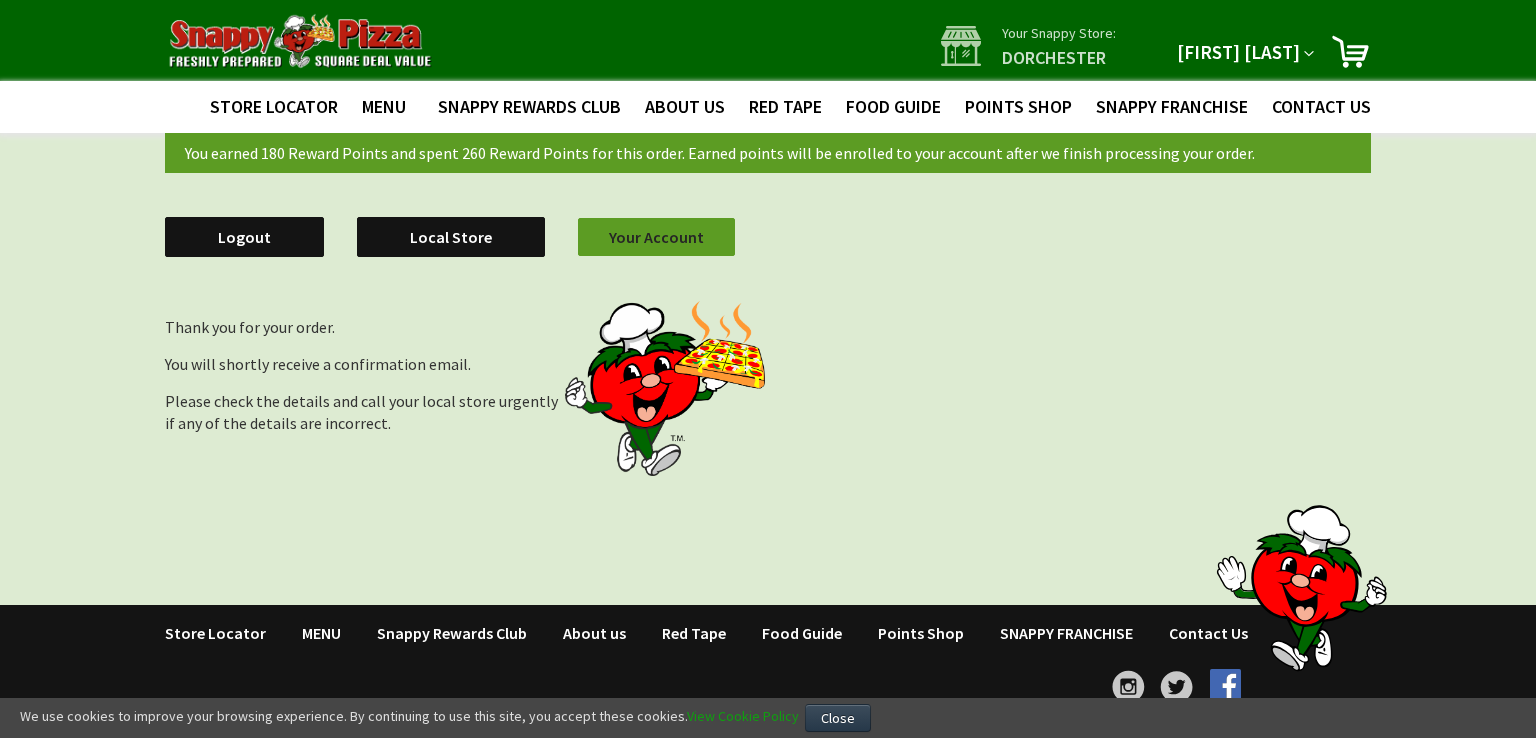 scroll, scrollTop: 0, scrollLeft: 0, axis: both 